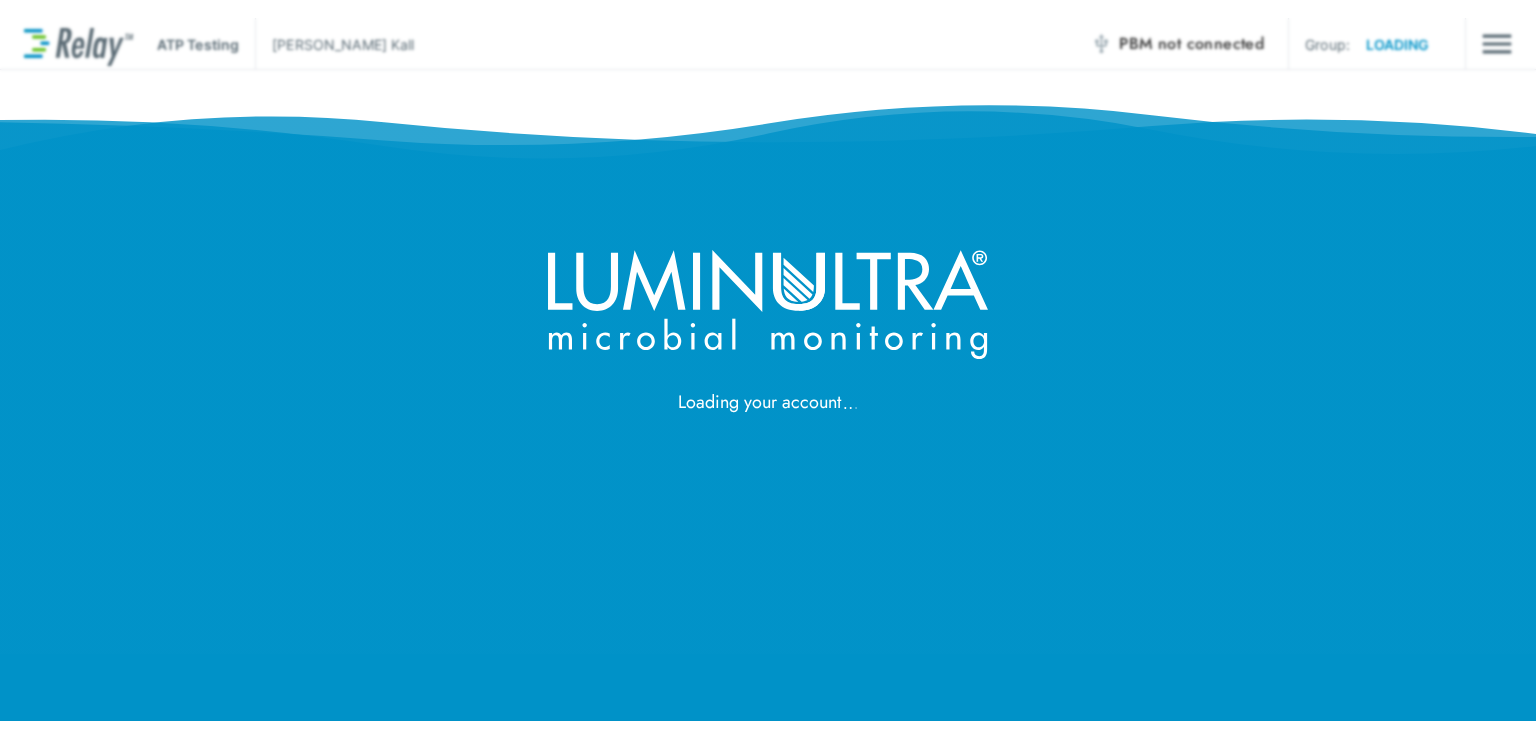 scroll, scrollTop: 0, scrollLeft: 0, axis: both 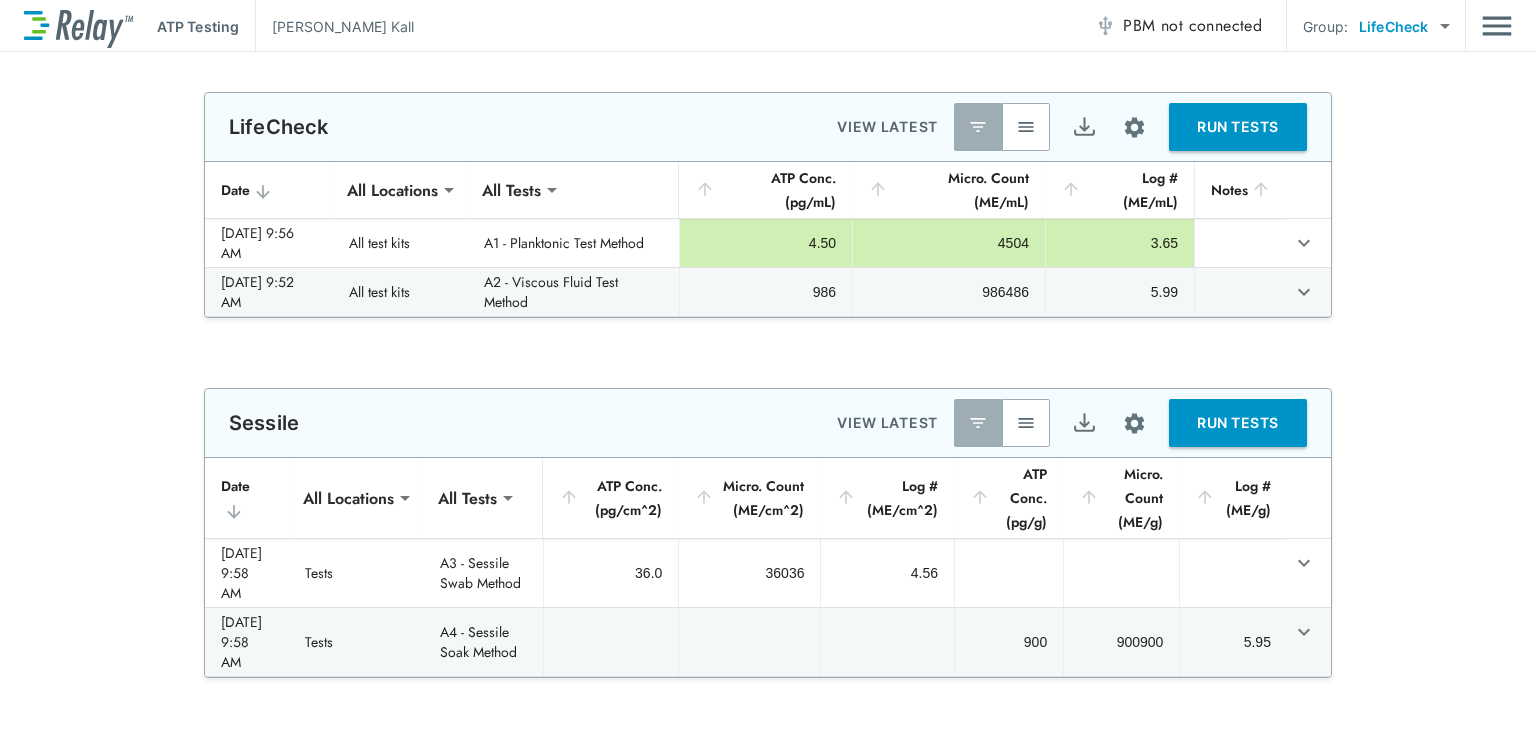 type on "**********" 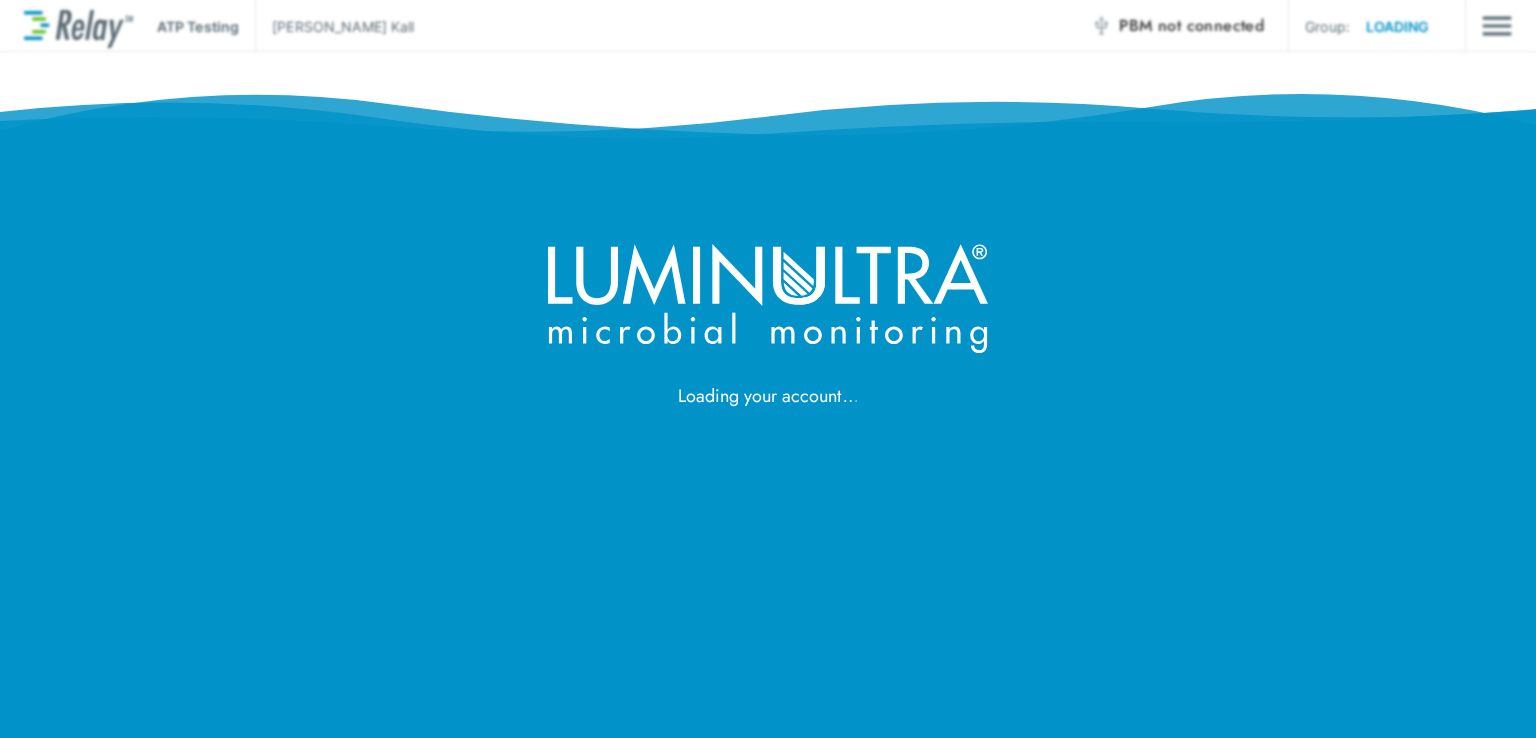 scroll, scrollTop: 0, scrollLeft: 0, axis: both 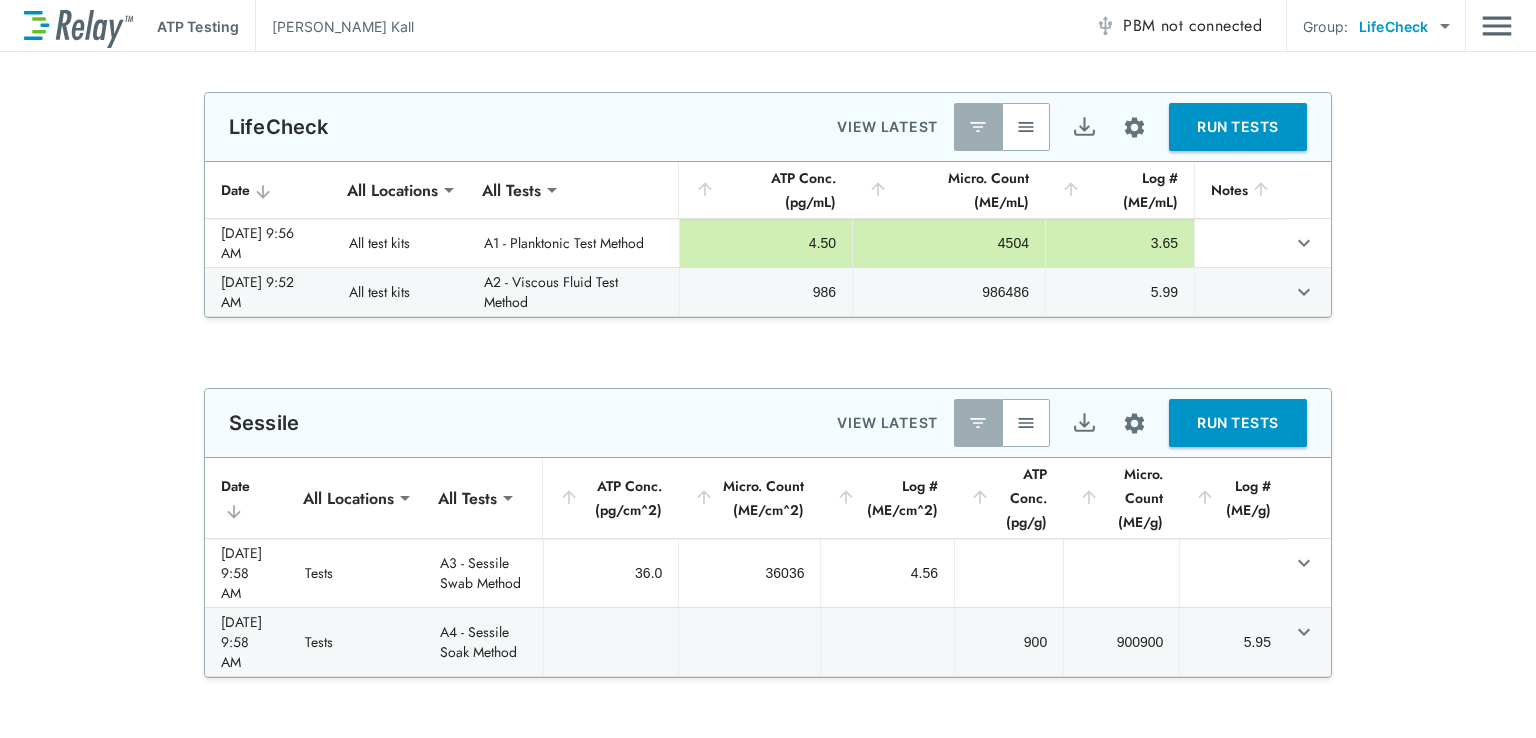 type on "**********" 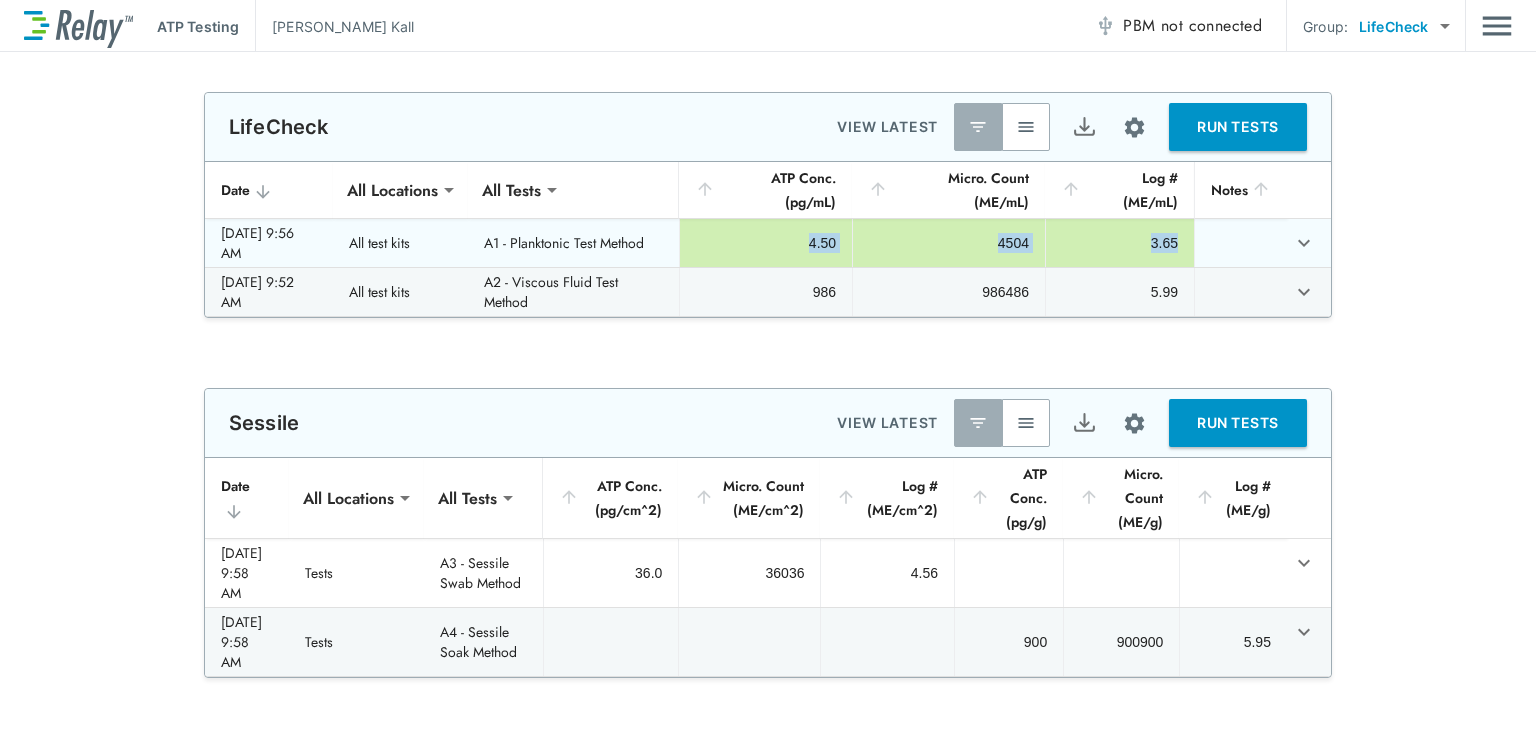 drag, startPoint x: 742, startPoint y: 243, endPoint x: 1157, endPoint y: 244, distance: 415.0012 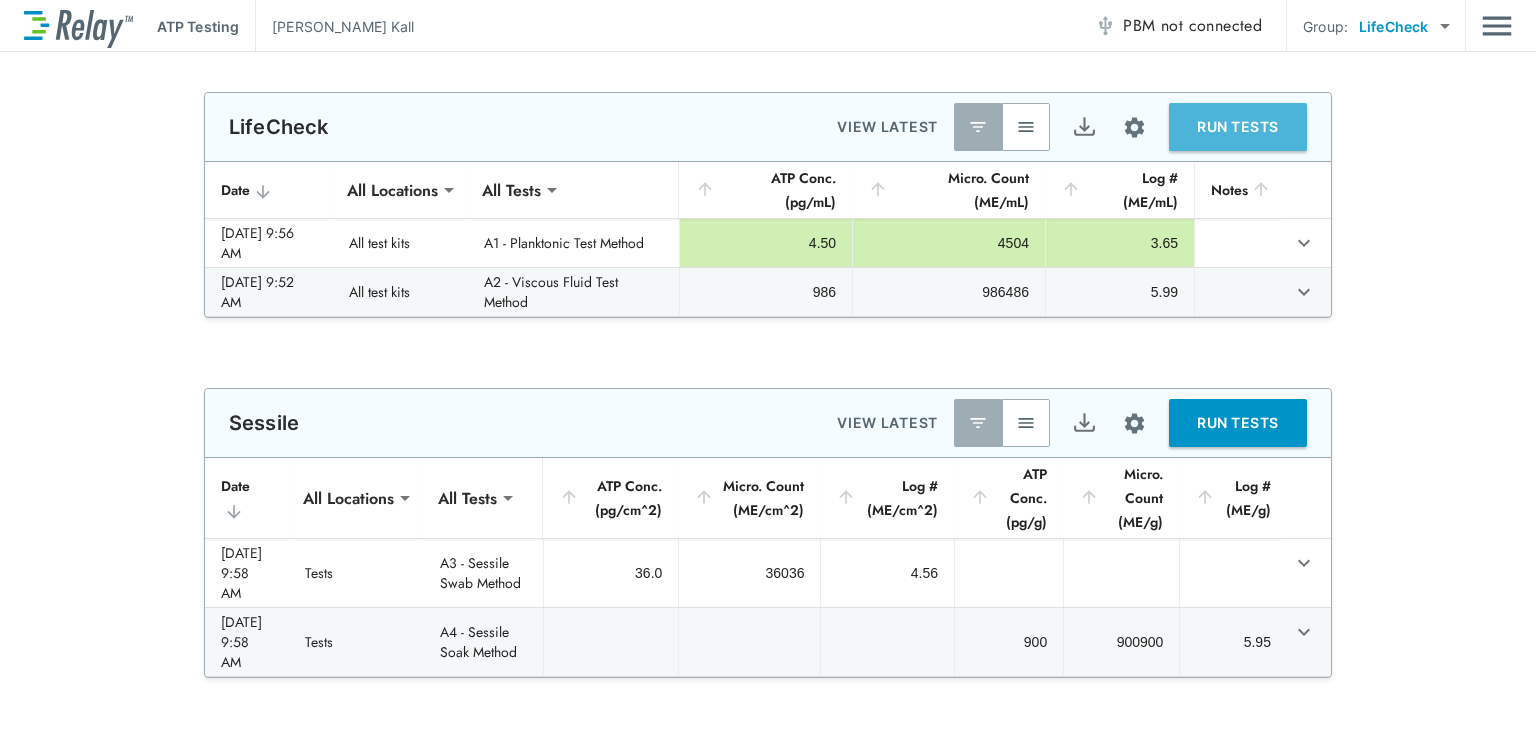 click on "RUN TESTS" at bounding box center (1238, 127) 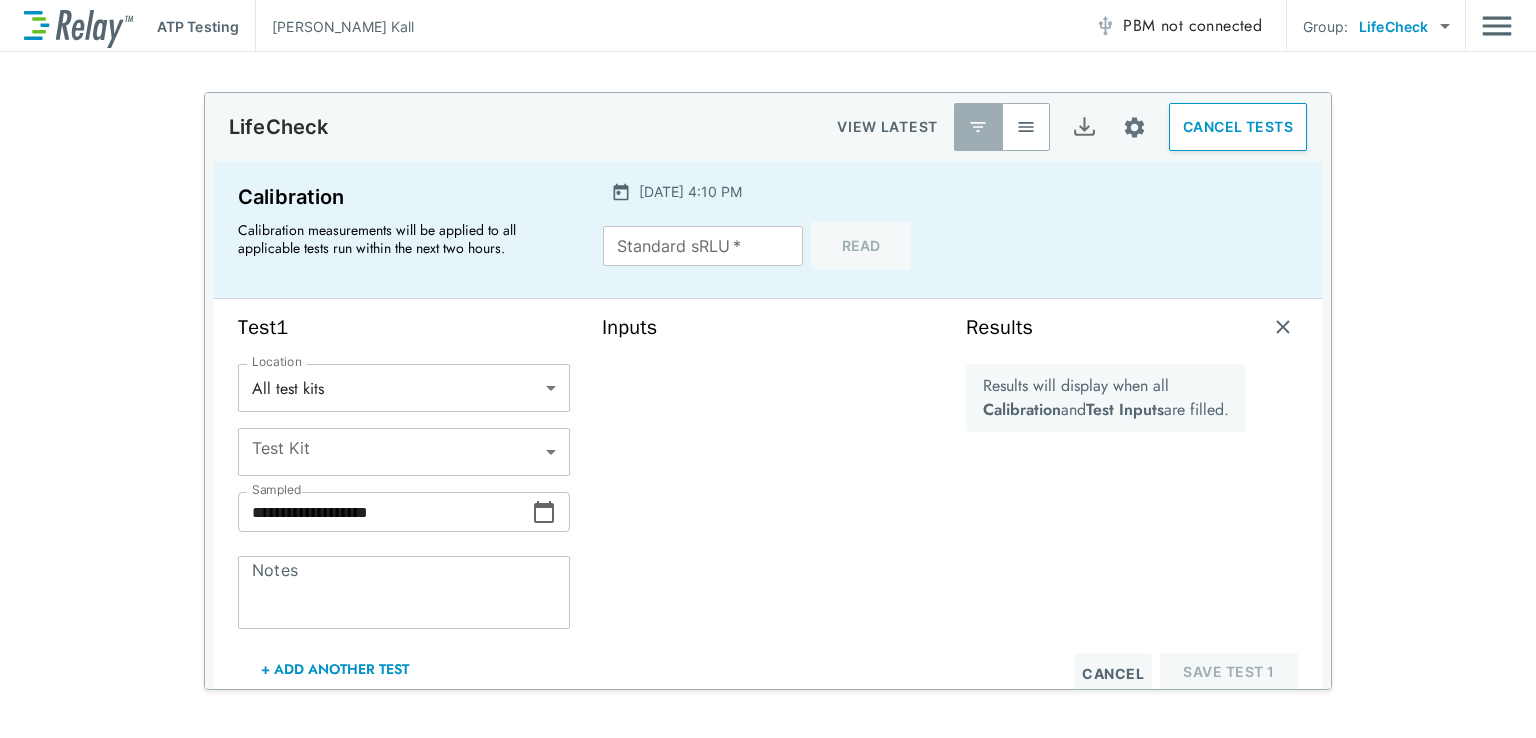 click on "**********" at bounding box center (768, 369) 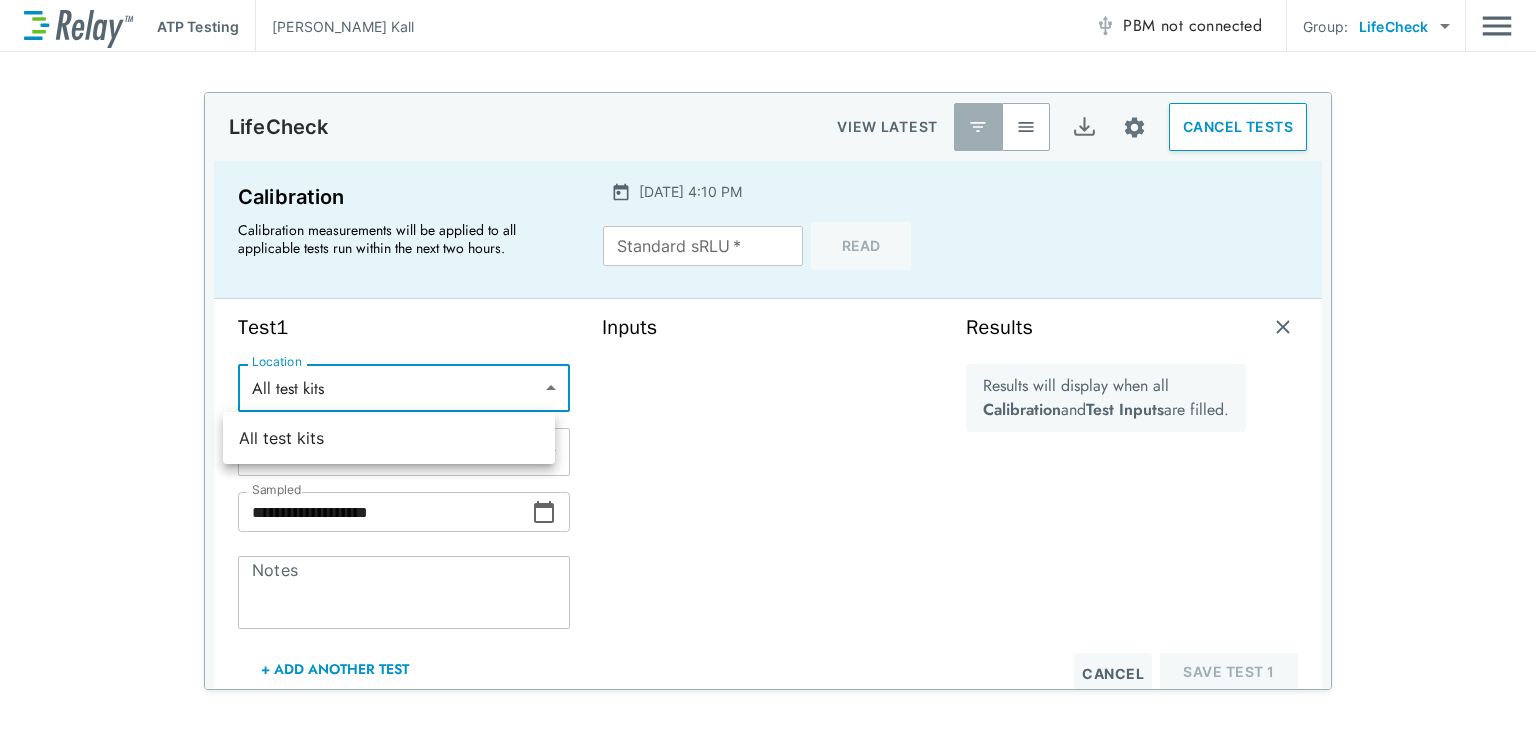 click at bounding box center [768, 369] 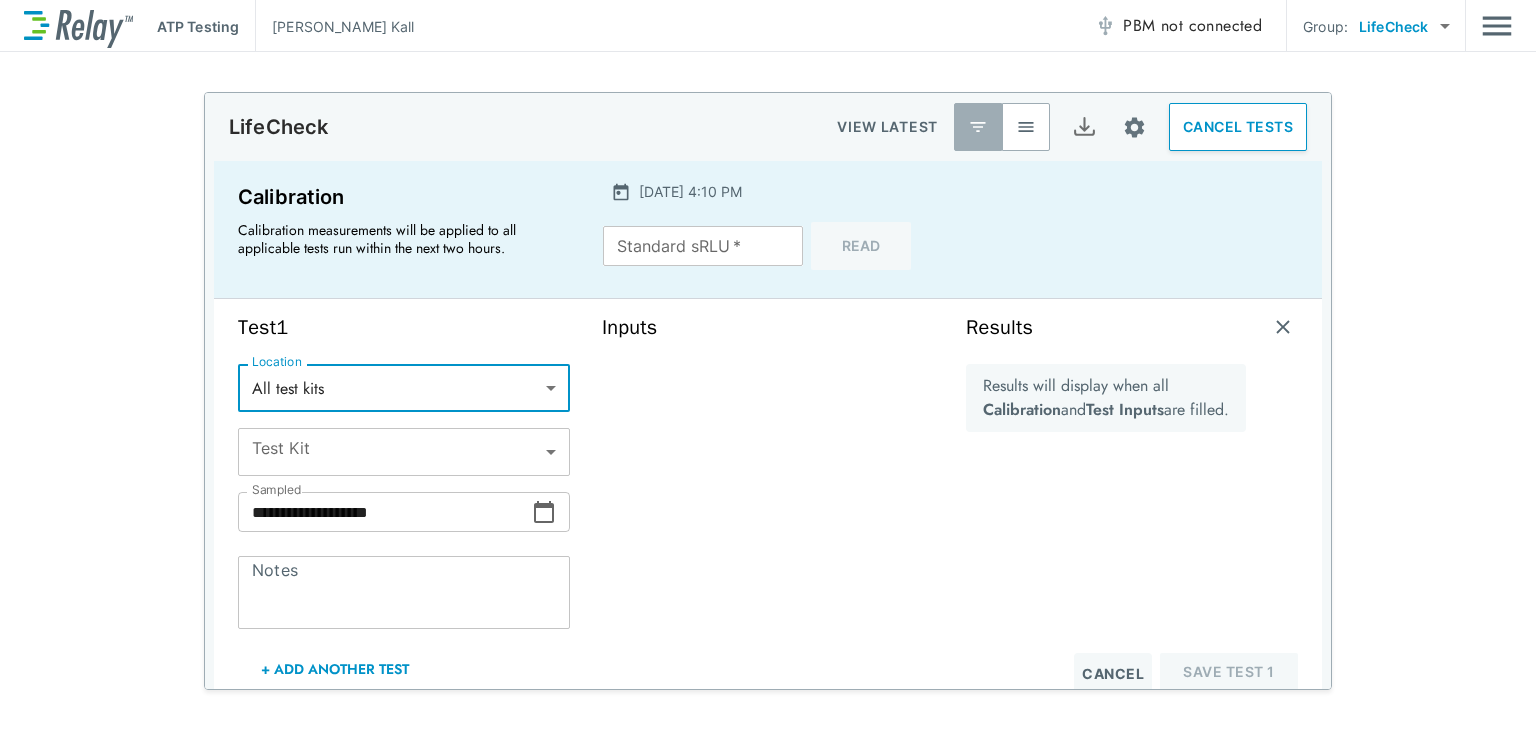 click at bounding box center (1134, 127) 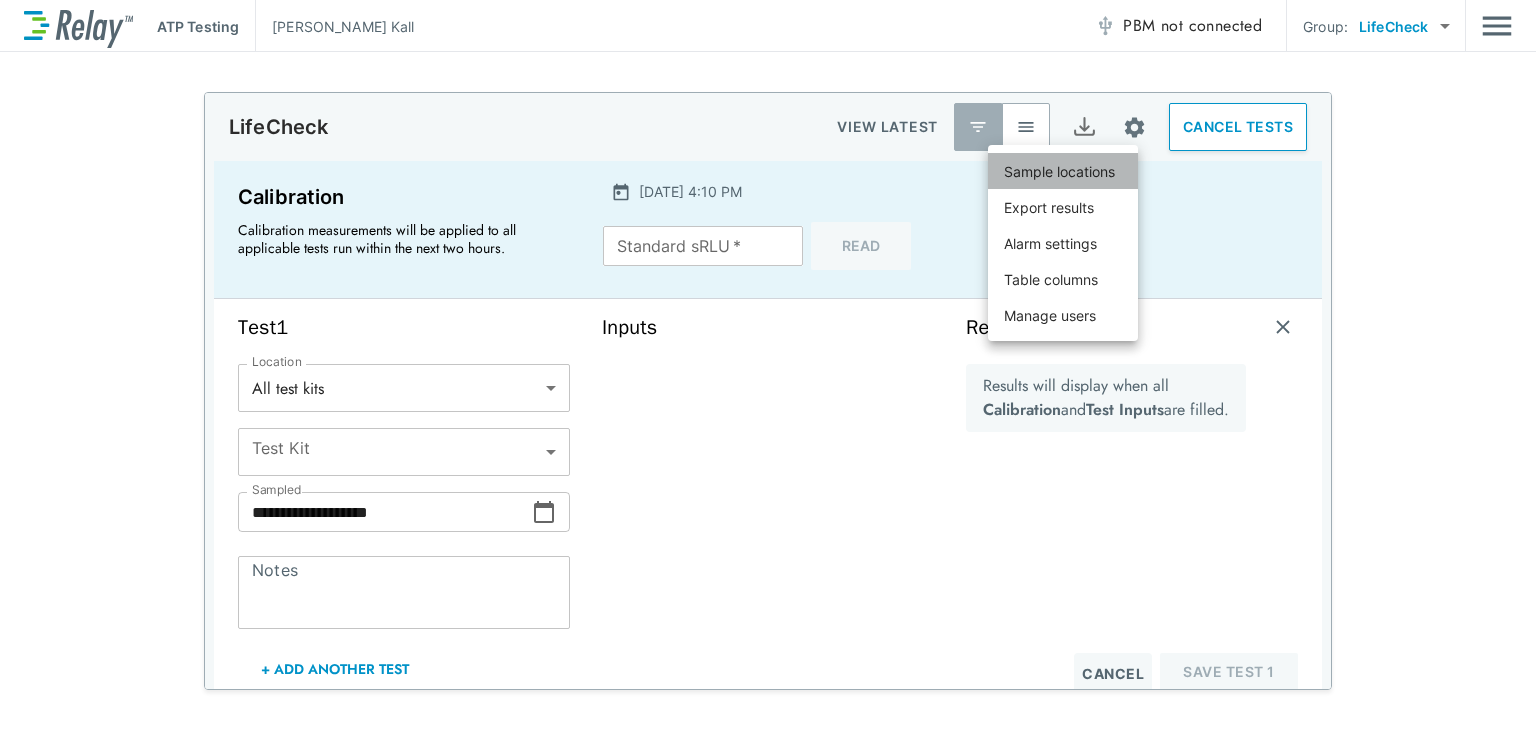 click on "Sample locations" at bounding box center (1059, 171) 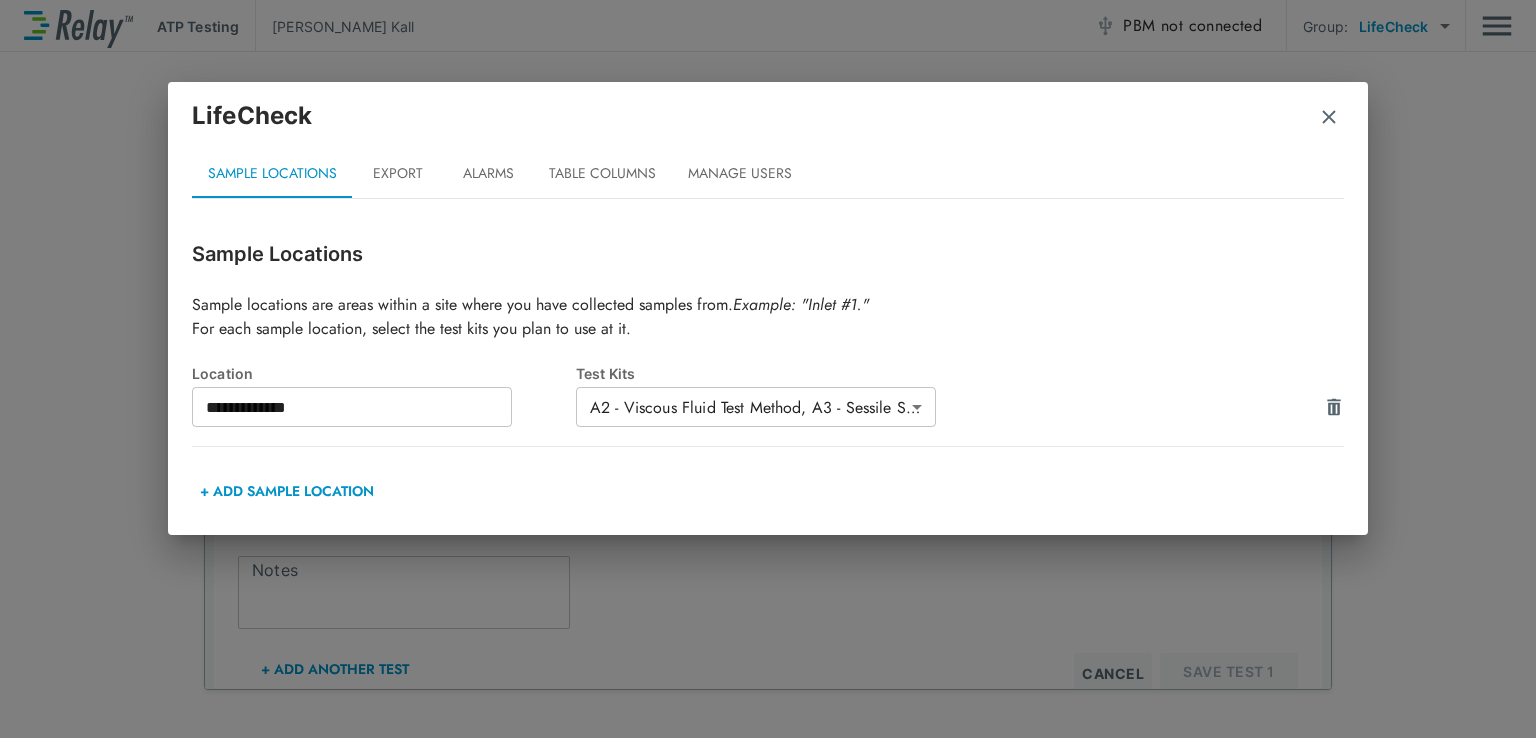 click on "**********" at bounding box center (768, 369) 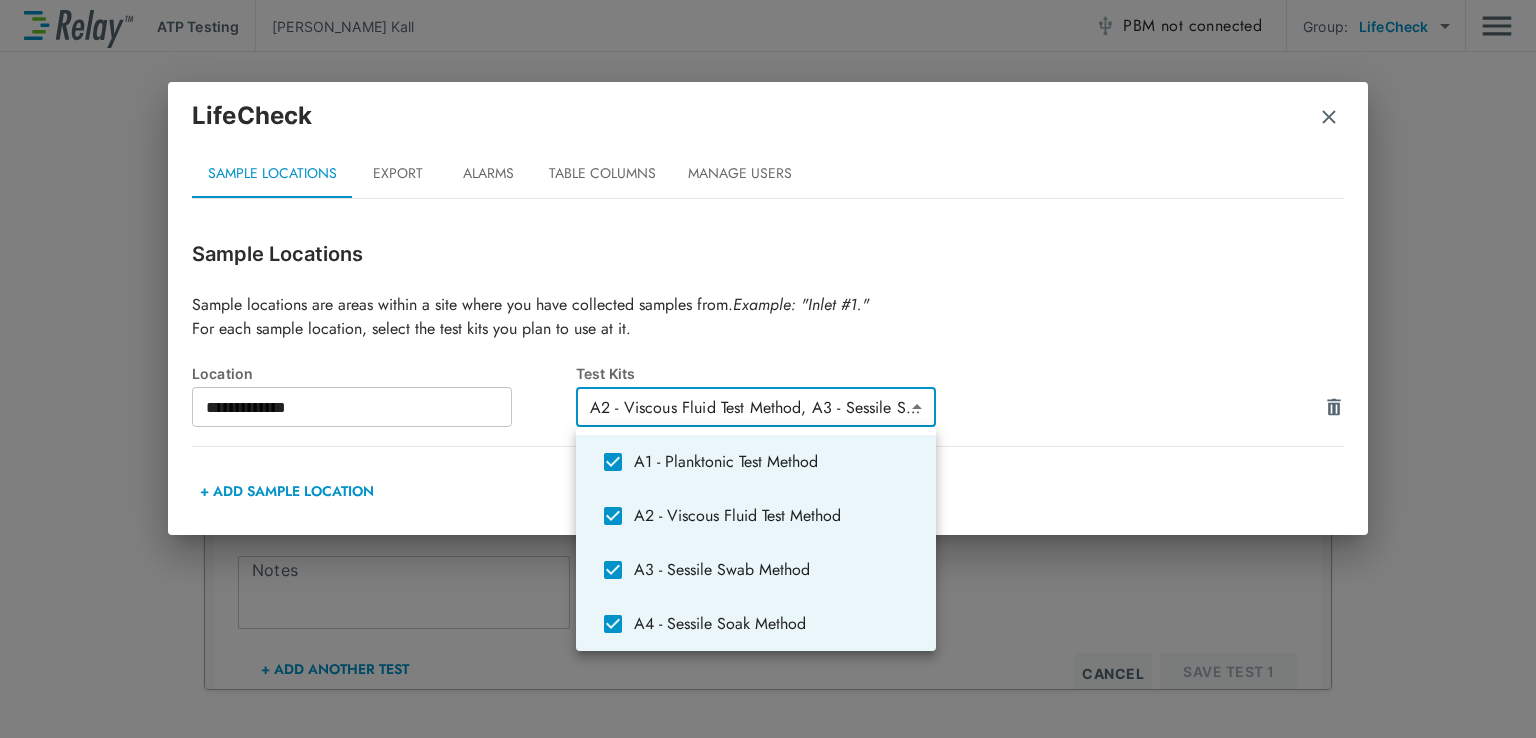 click at bounding box center (768, 369) 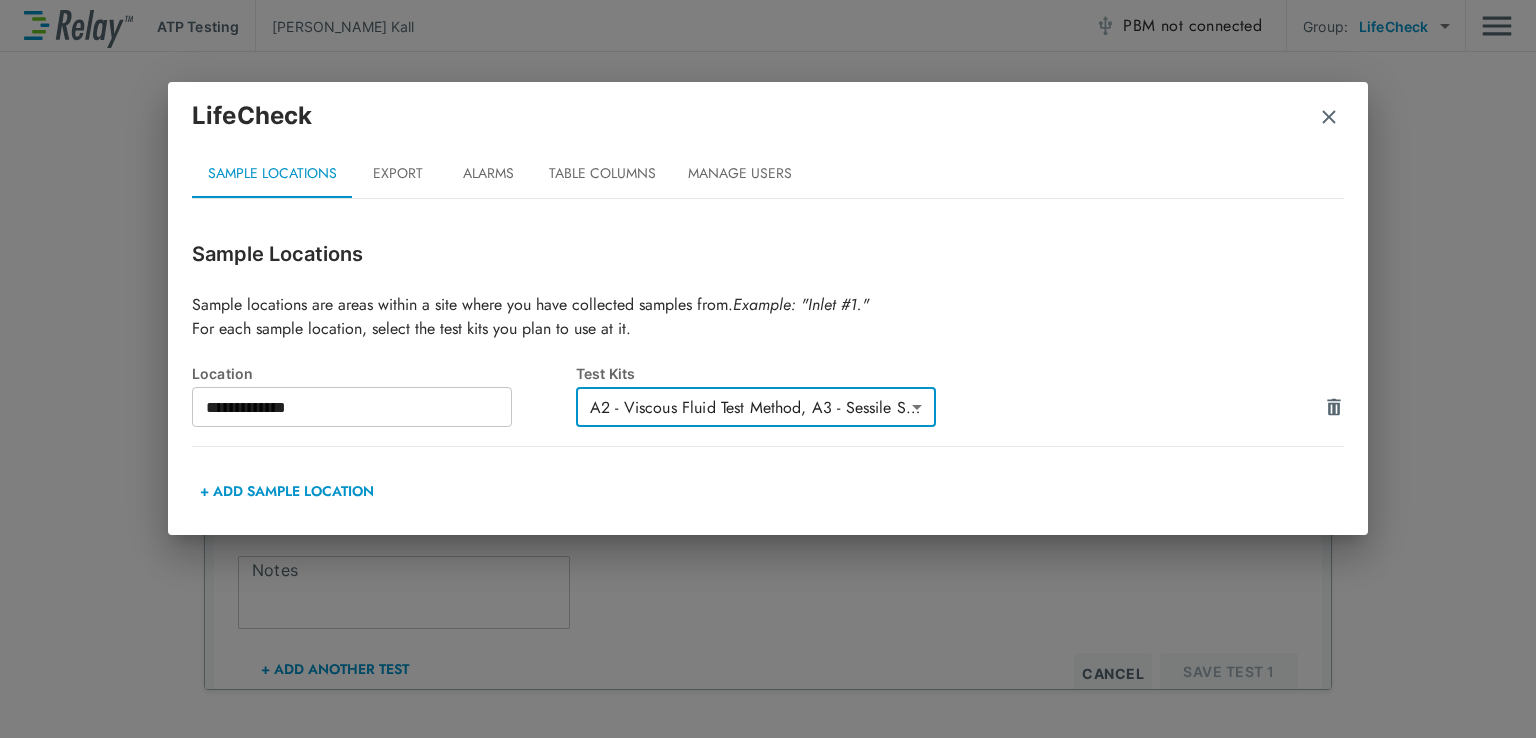 click at bounding box center [1329, 117] 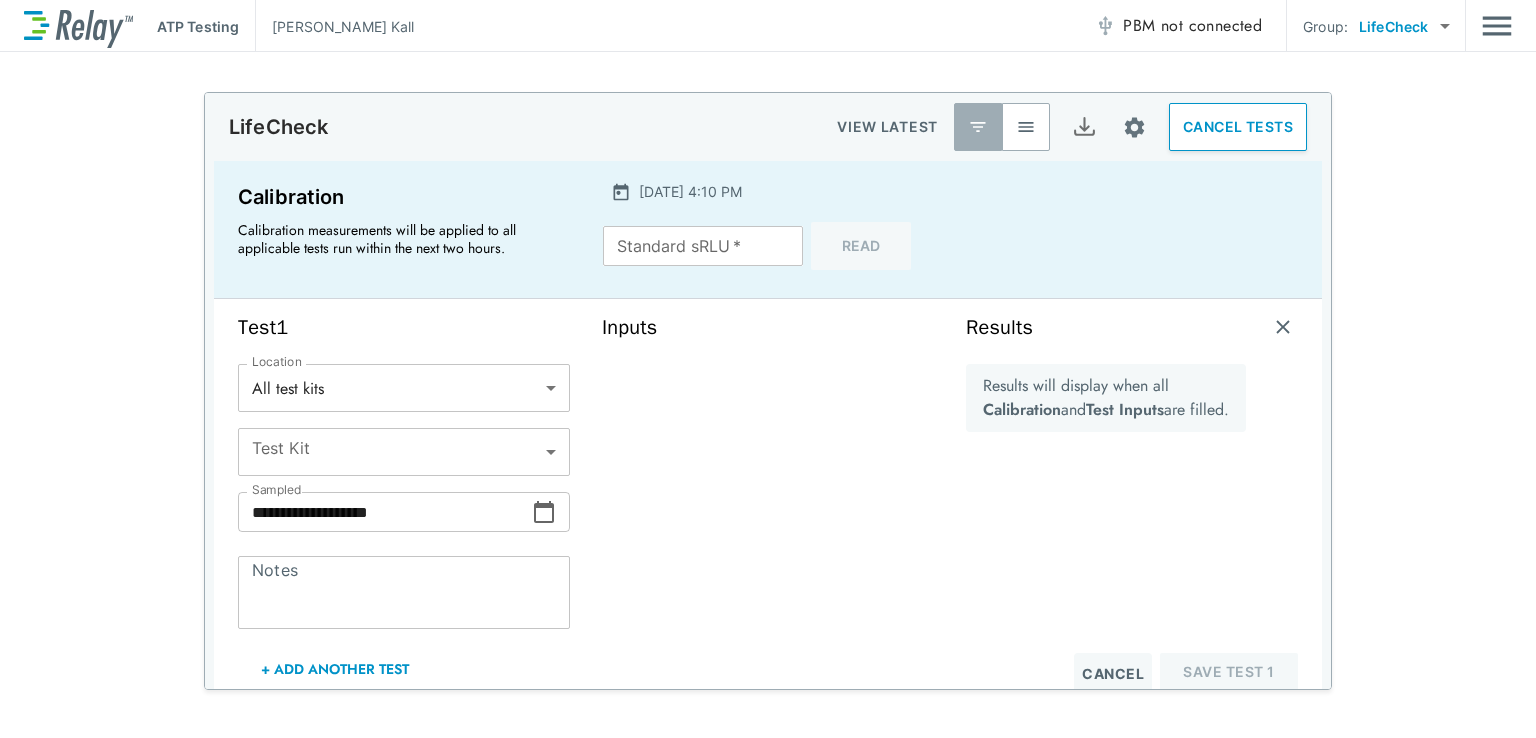 click on "not connected" at bounding box center (1211, 25) 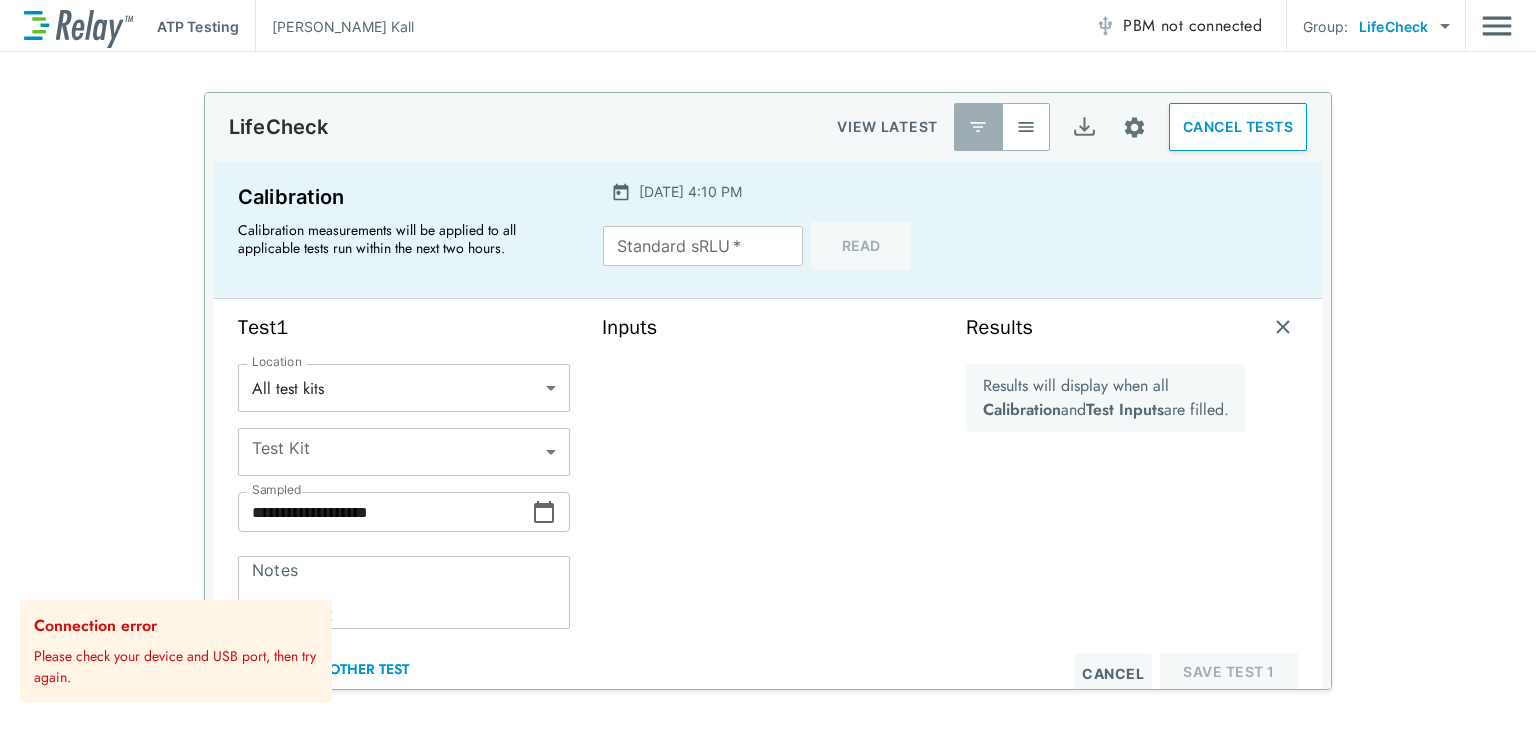 click on "Standard sRLU   *" at bounding box center (703, 246) 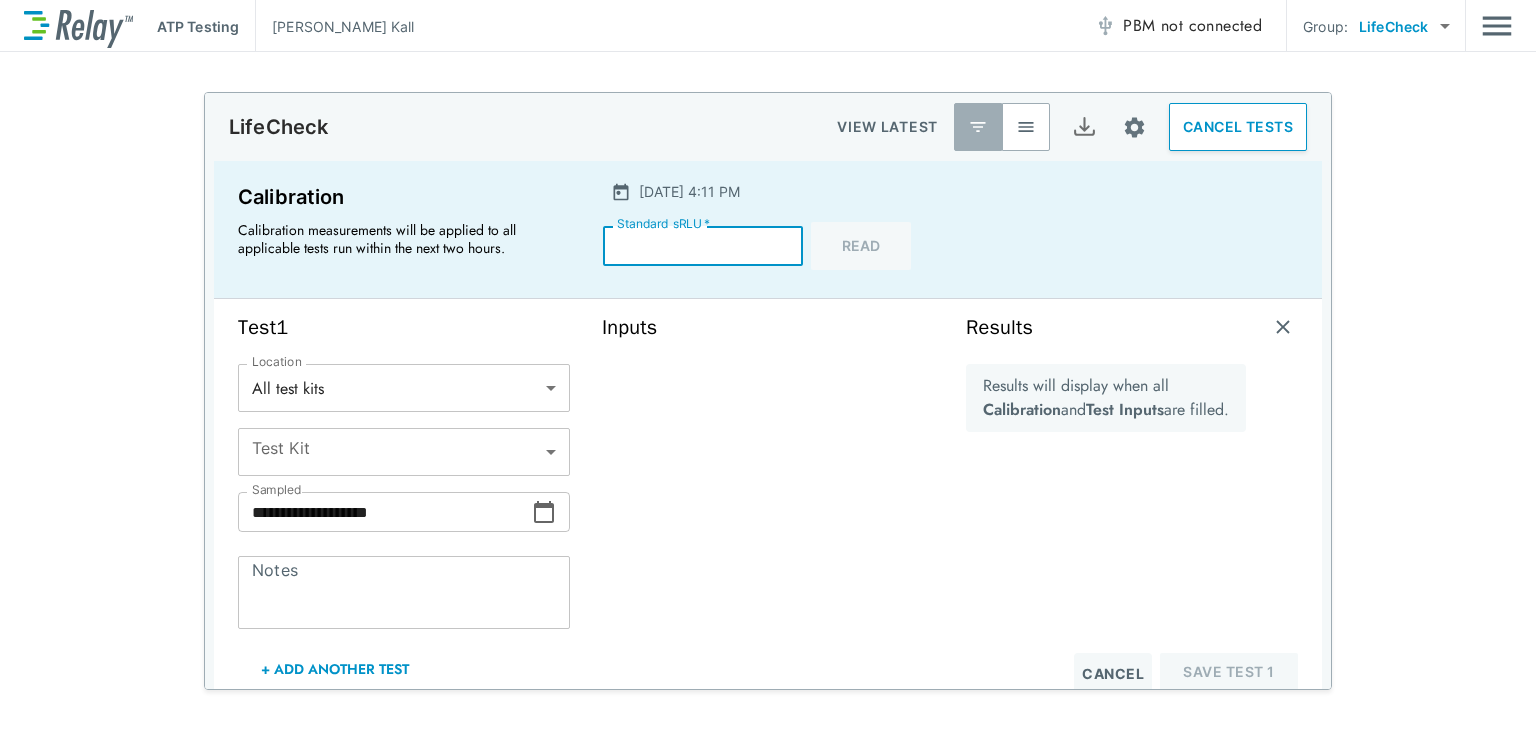 type on "****" 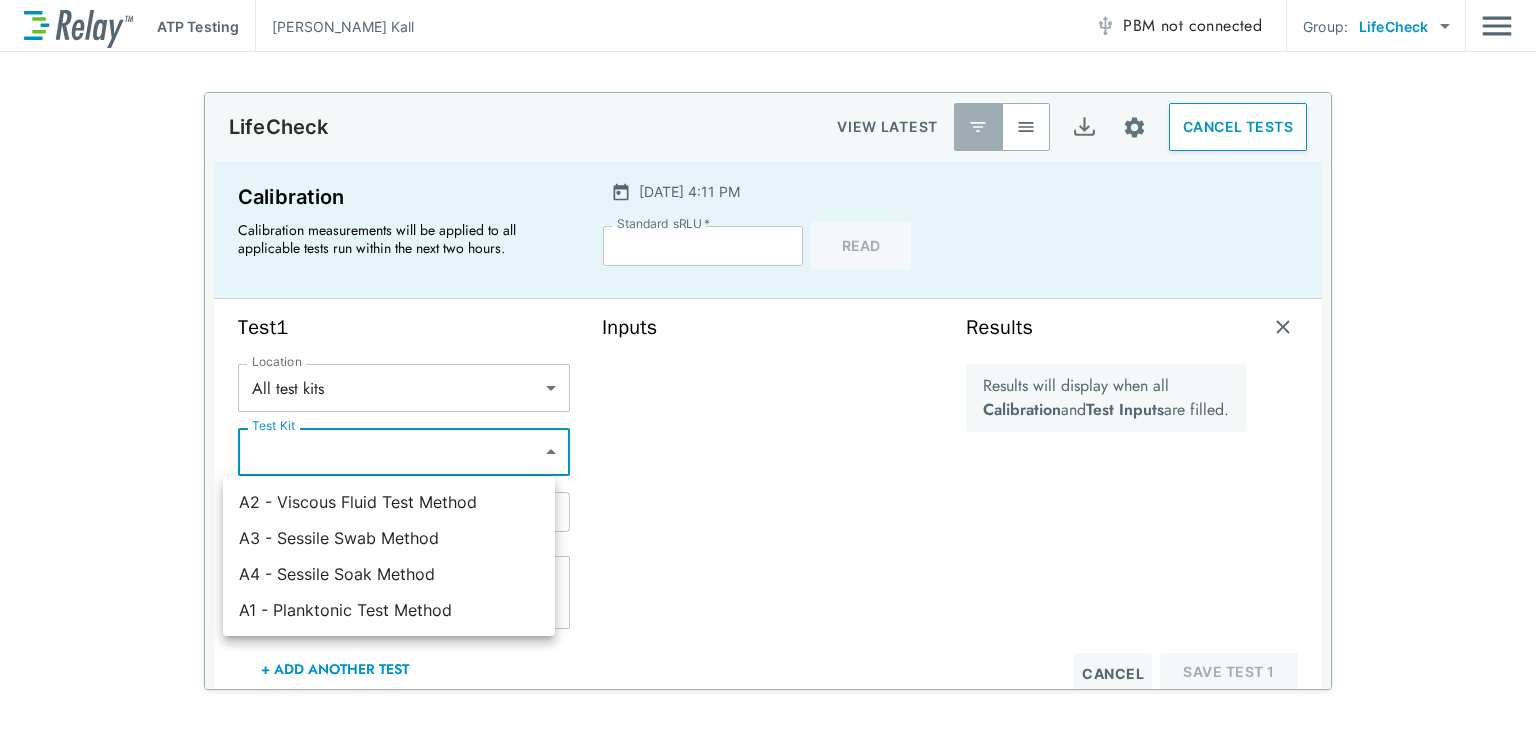 click on "**********" at bounding box center (768, 369) 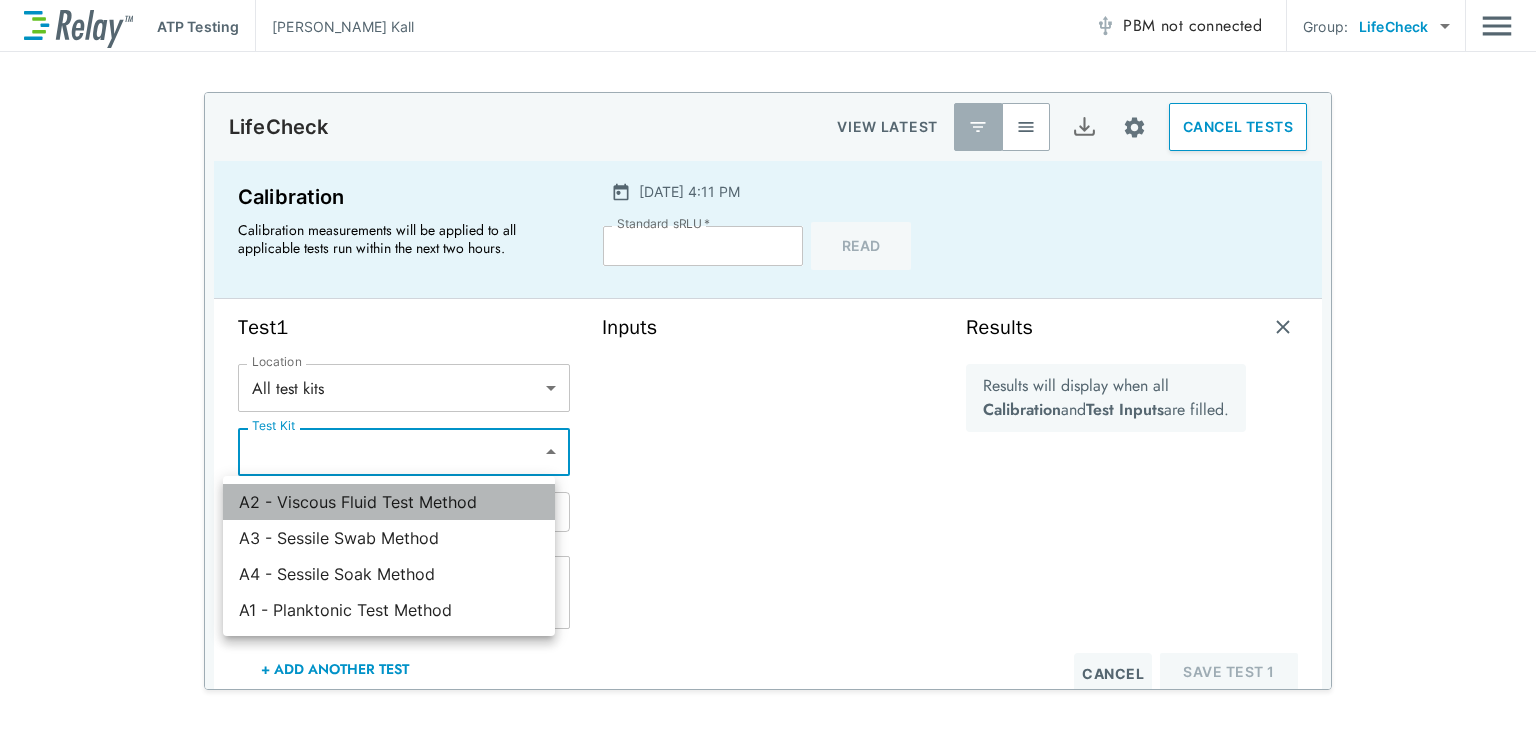 click on "A2 - Viscous Fluid Test Method" at bounding box center [389, 502] 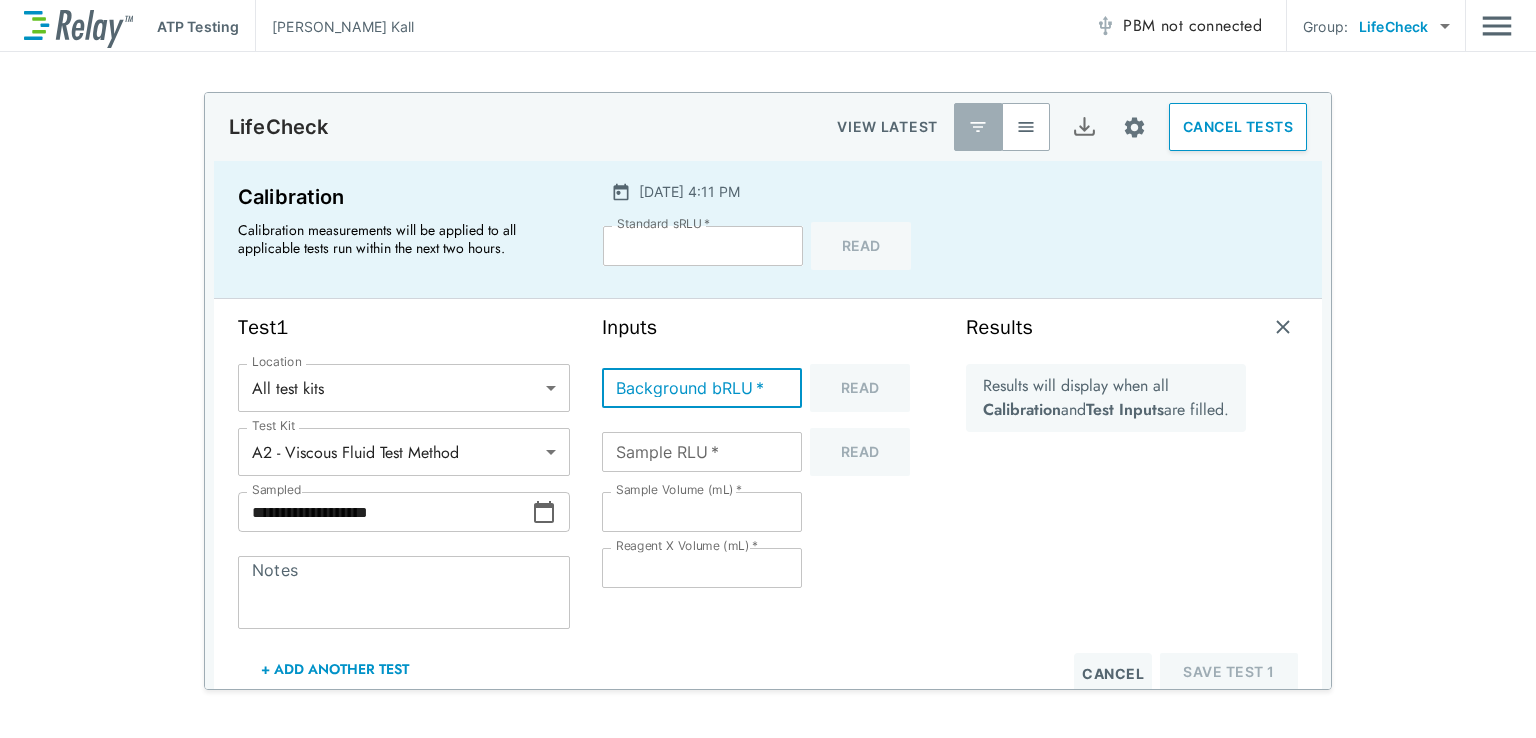 click on "Background bRLU   *" at bounding box center [702, 388] 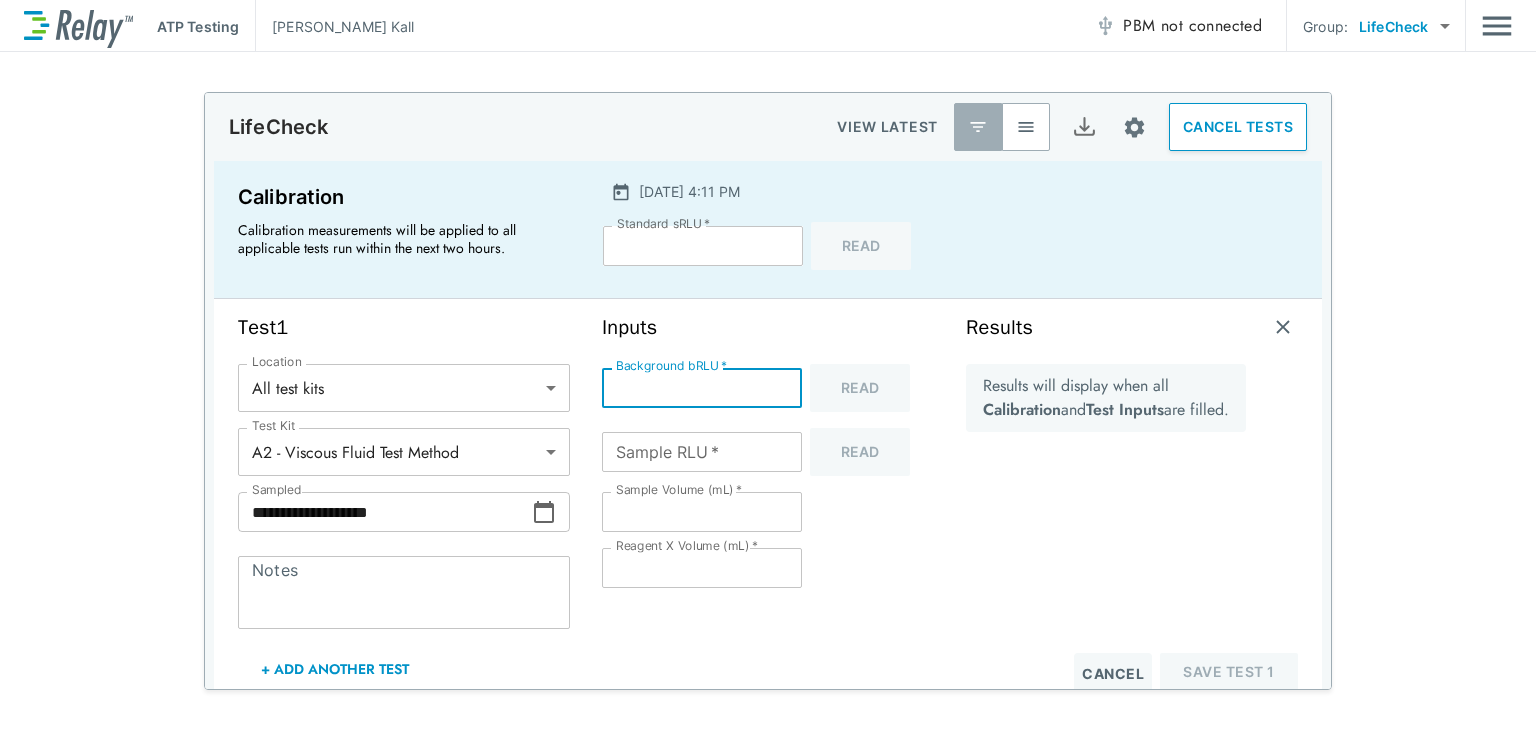 type on "*" 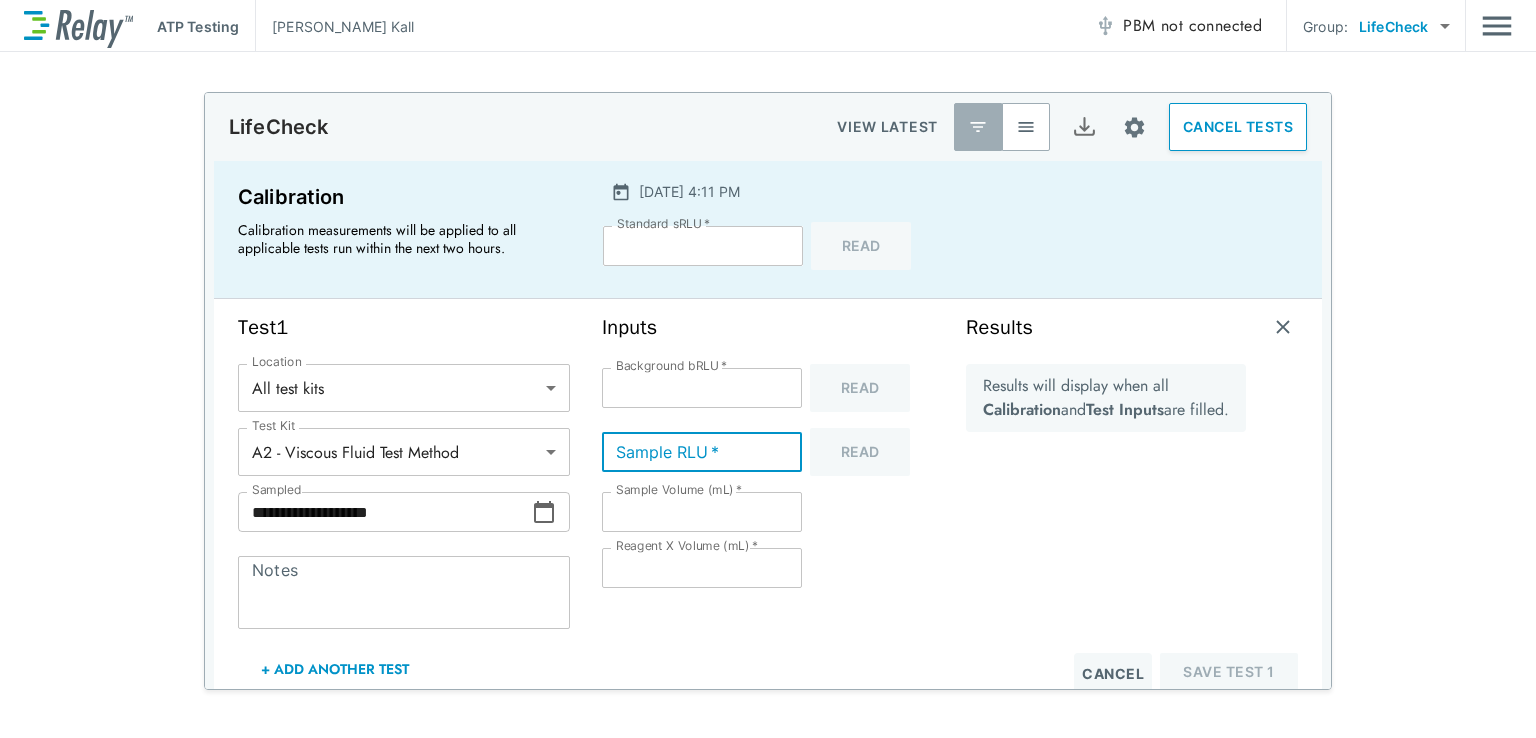 drag, startPoint x: 654, startPoint y: 453, endPoint x: 655, endPoint y: 437, distance: 16.03122 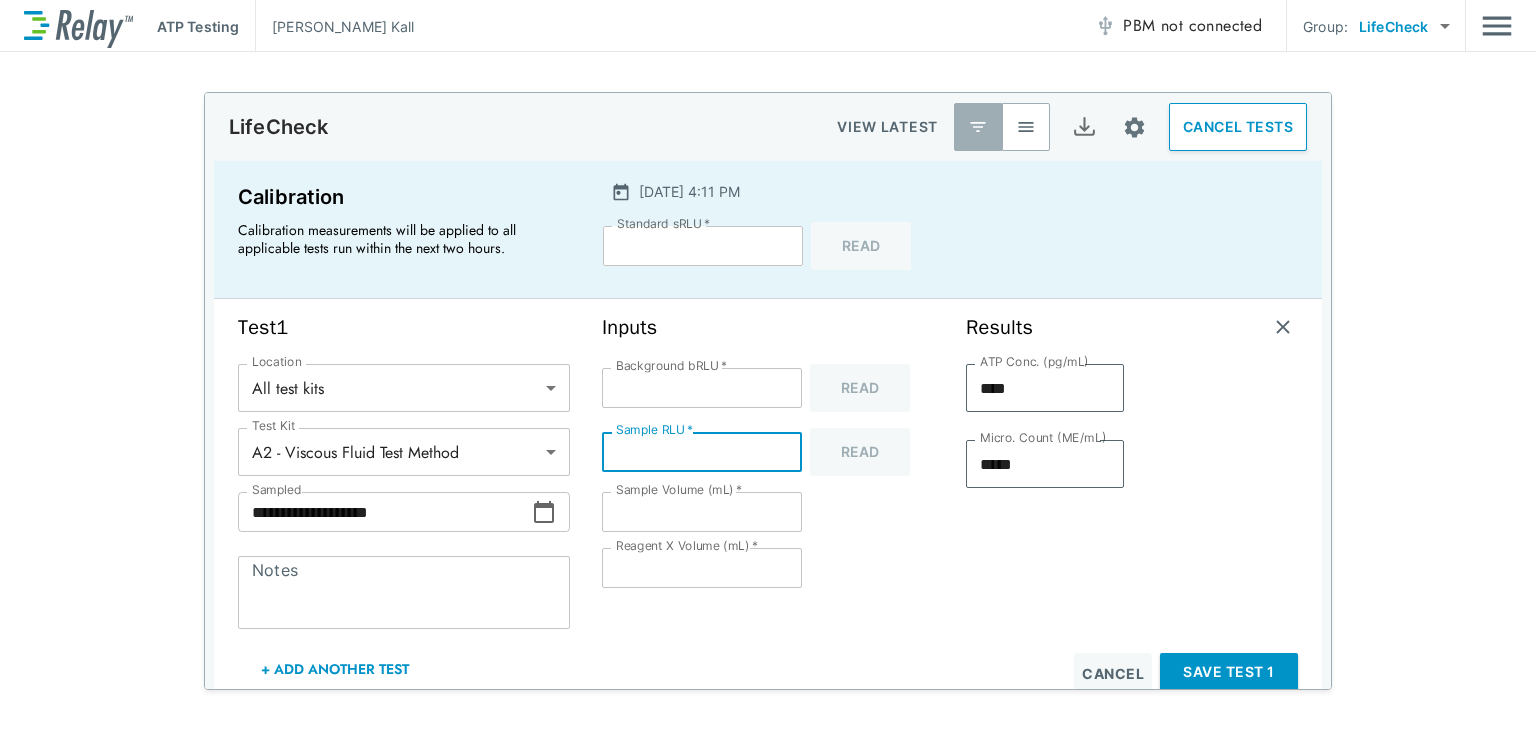 type on "**" 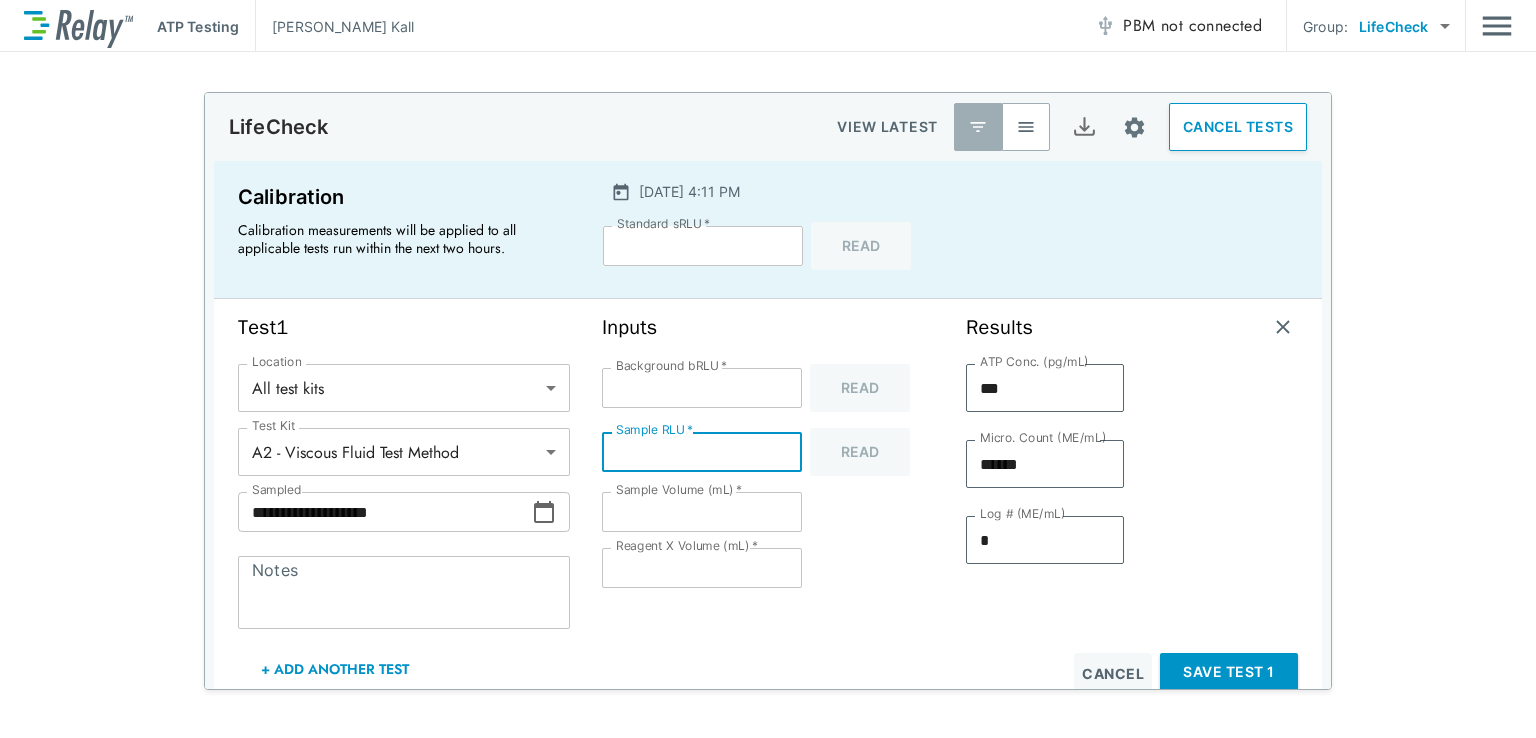 type on "******" 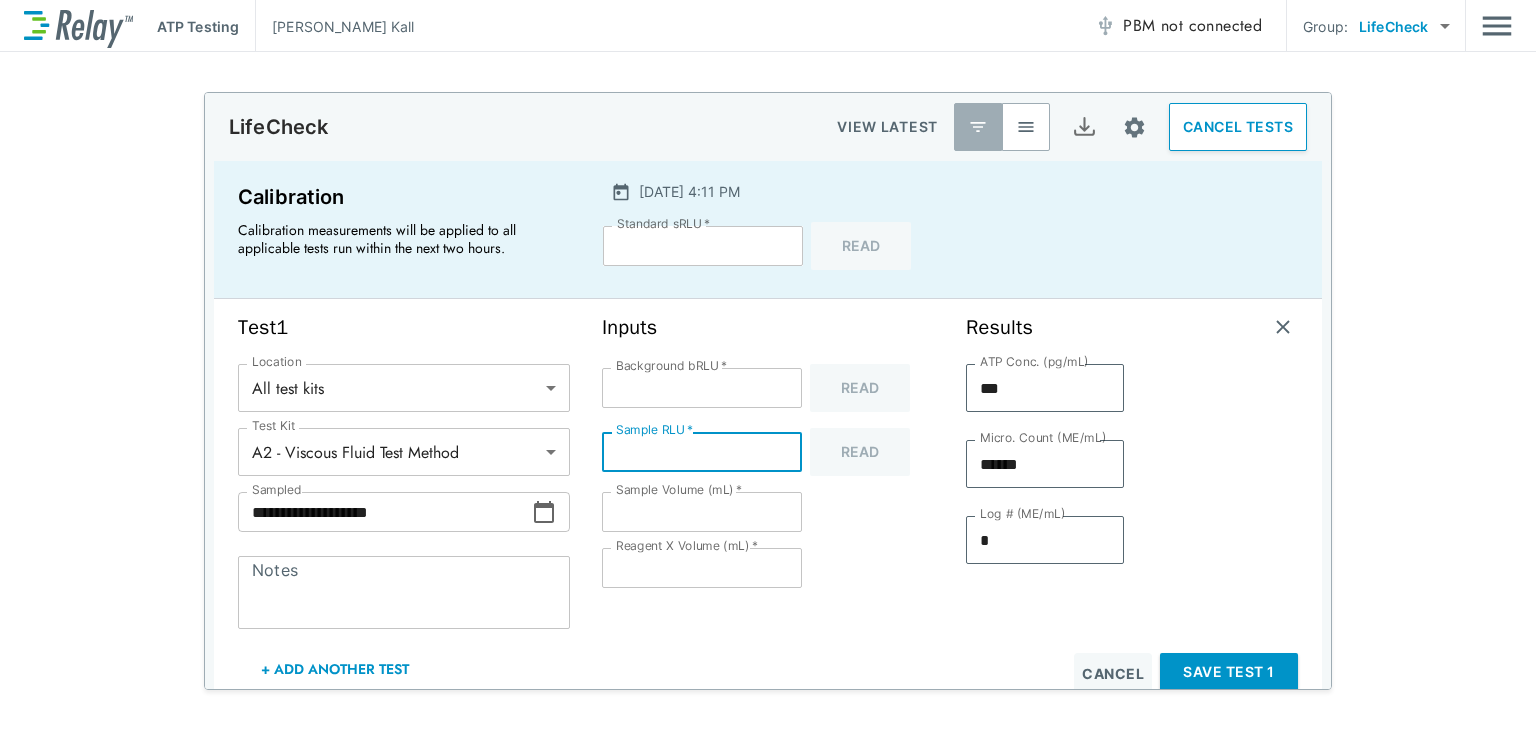 scroll, scrollTop: 166, scrollLeft: 0, axis: vertical 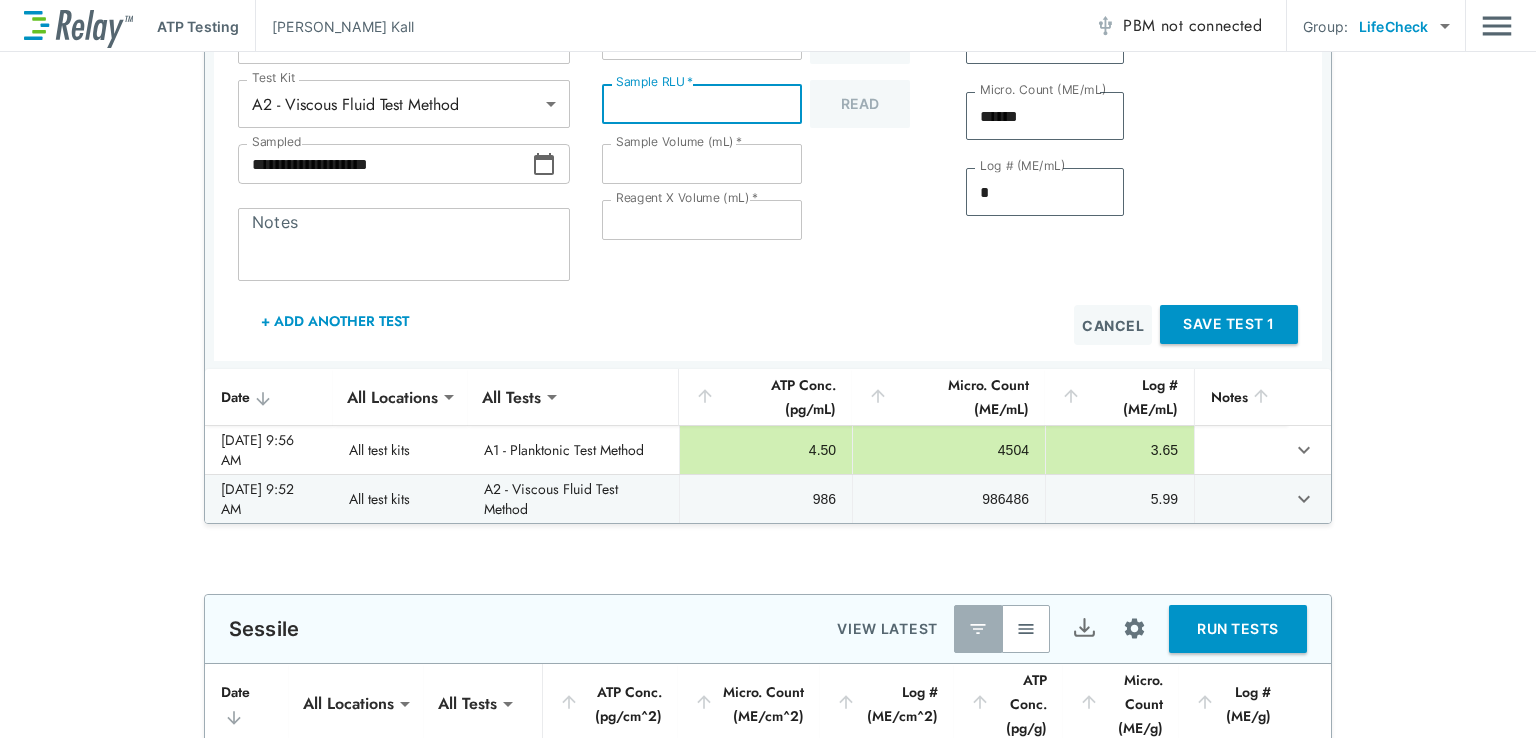 type on "**" 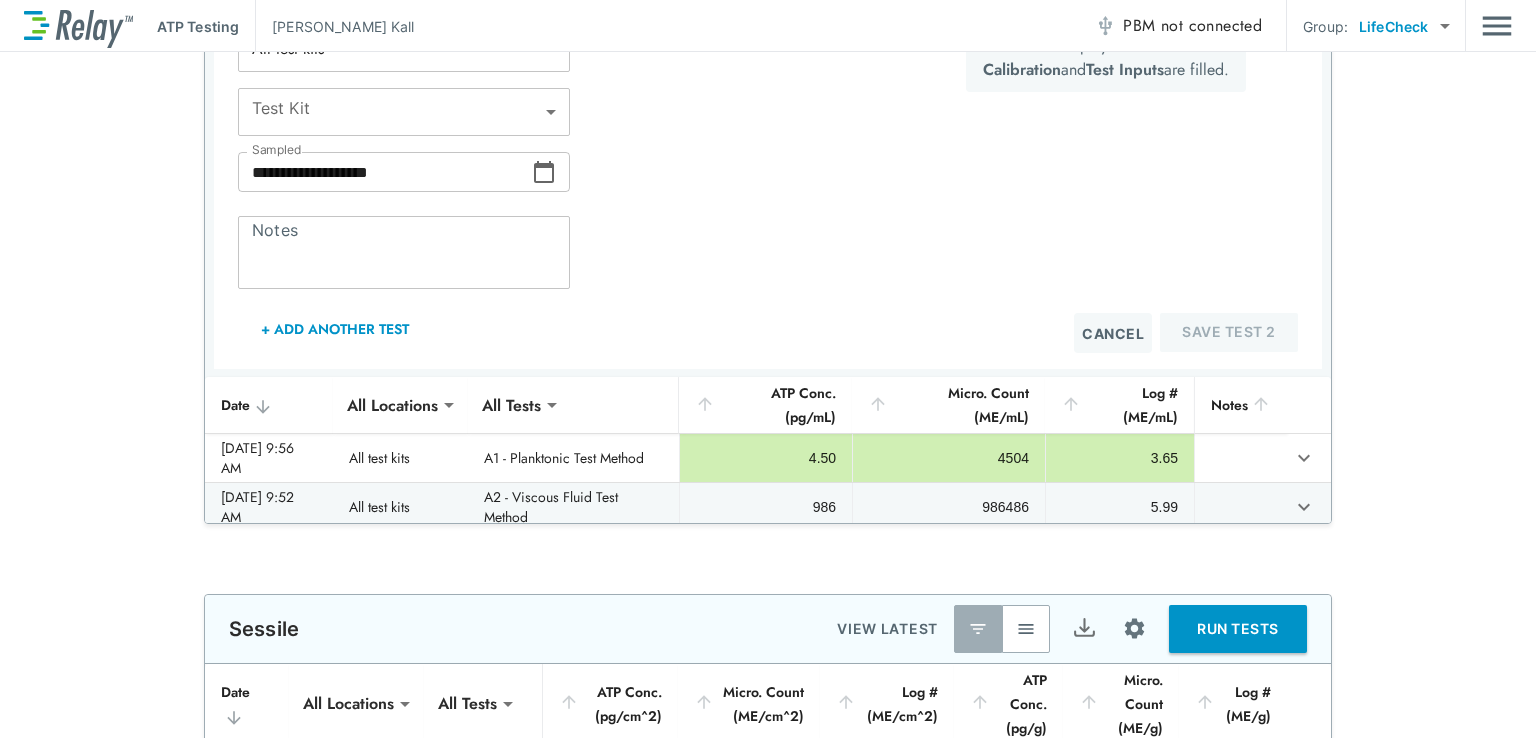 scroll, scrollTop: 600, scrollLeft: 0, axis: vertical 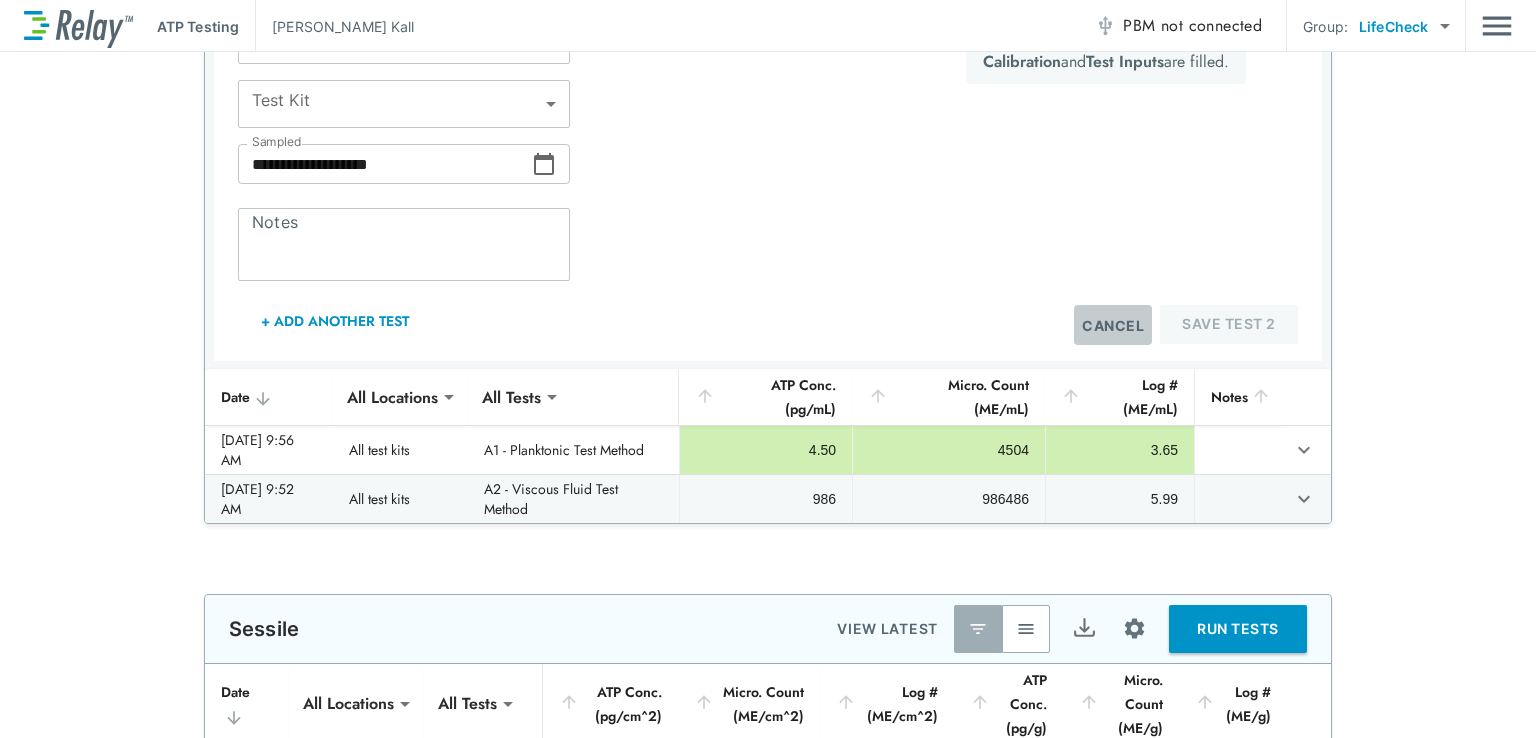 click on "Cancel" at bounding box center [1113, 325] 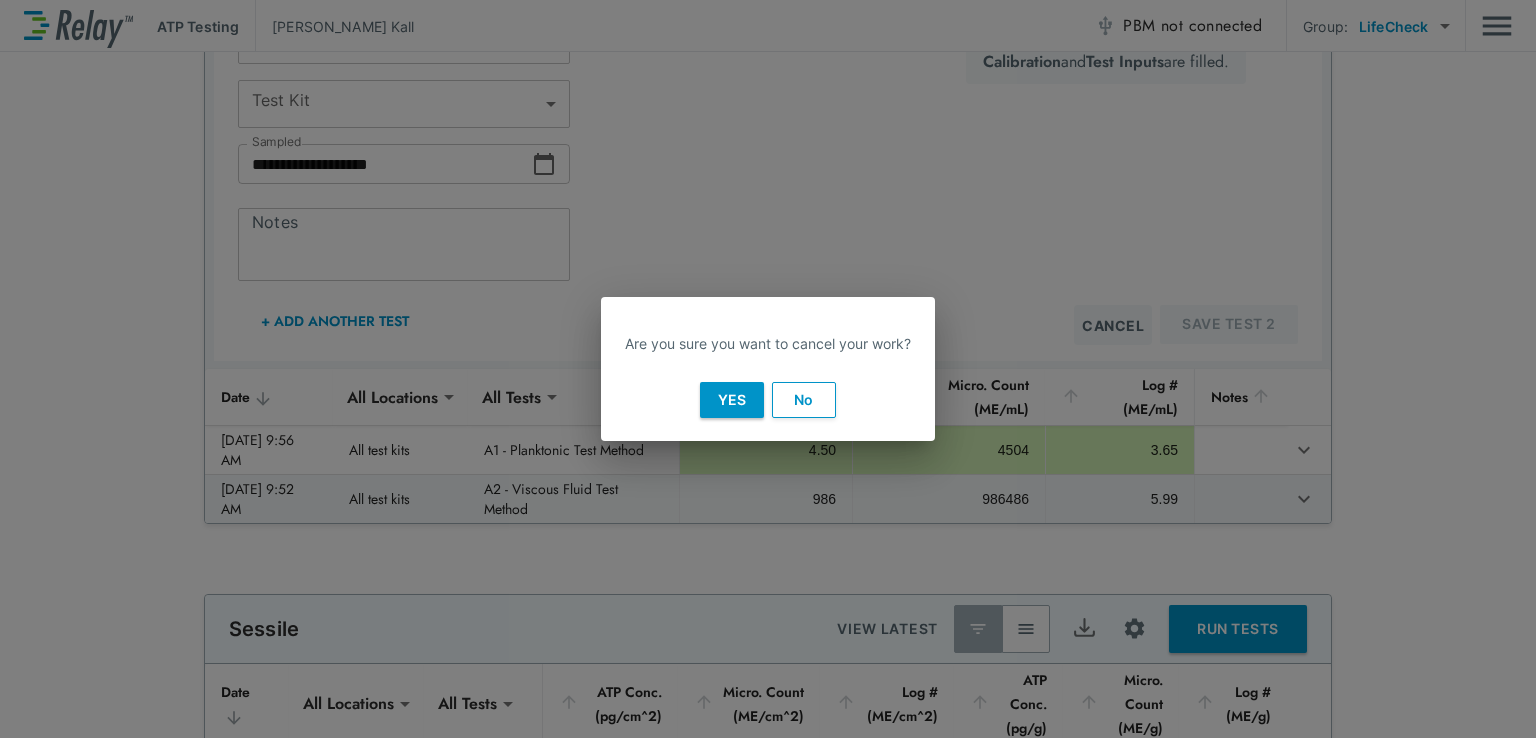 click on "Yes" at bounding box center (732, 400) 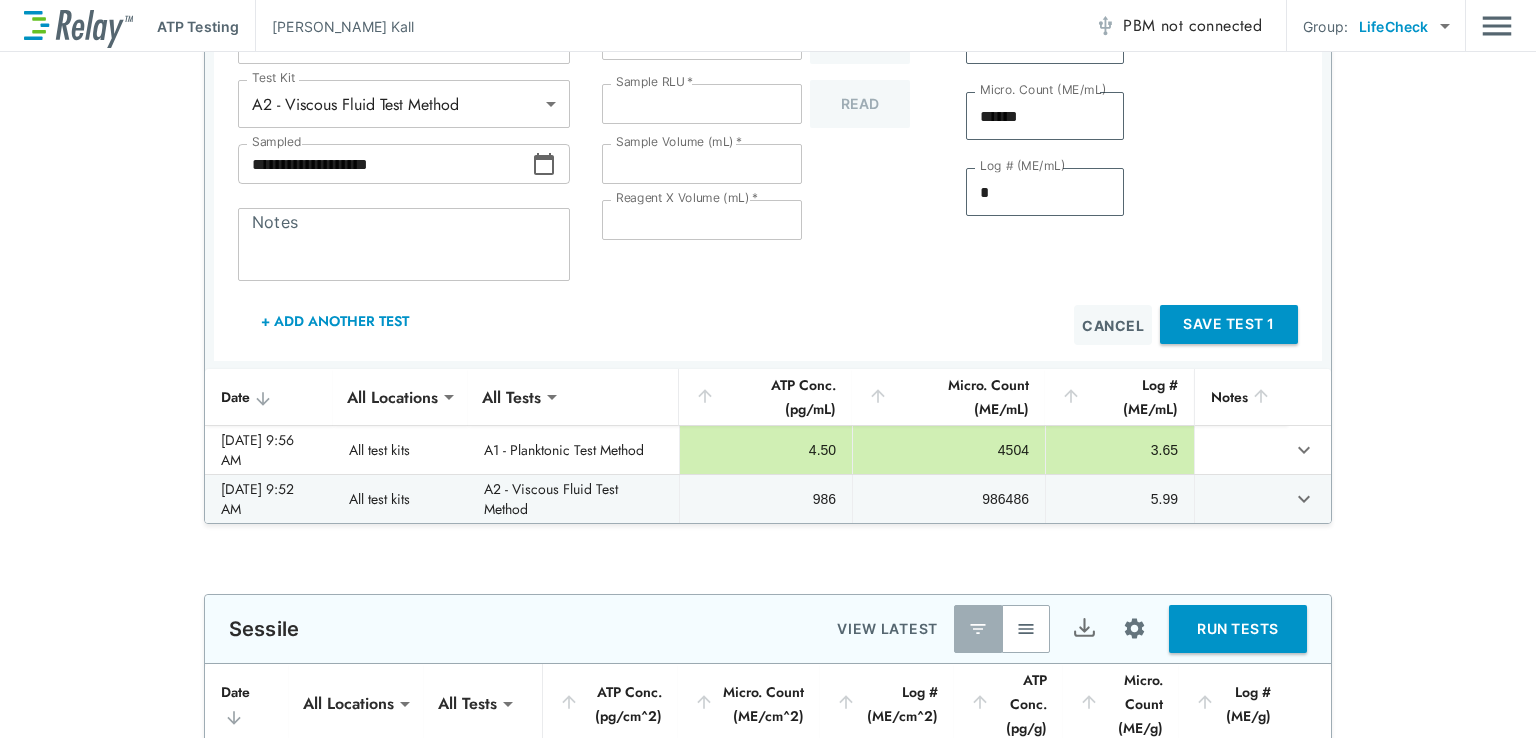 scroll, scrollTop: 16, scrollLeft: 0, axis: vertical 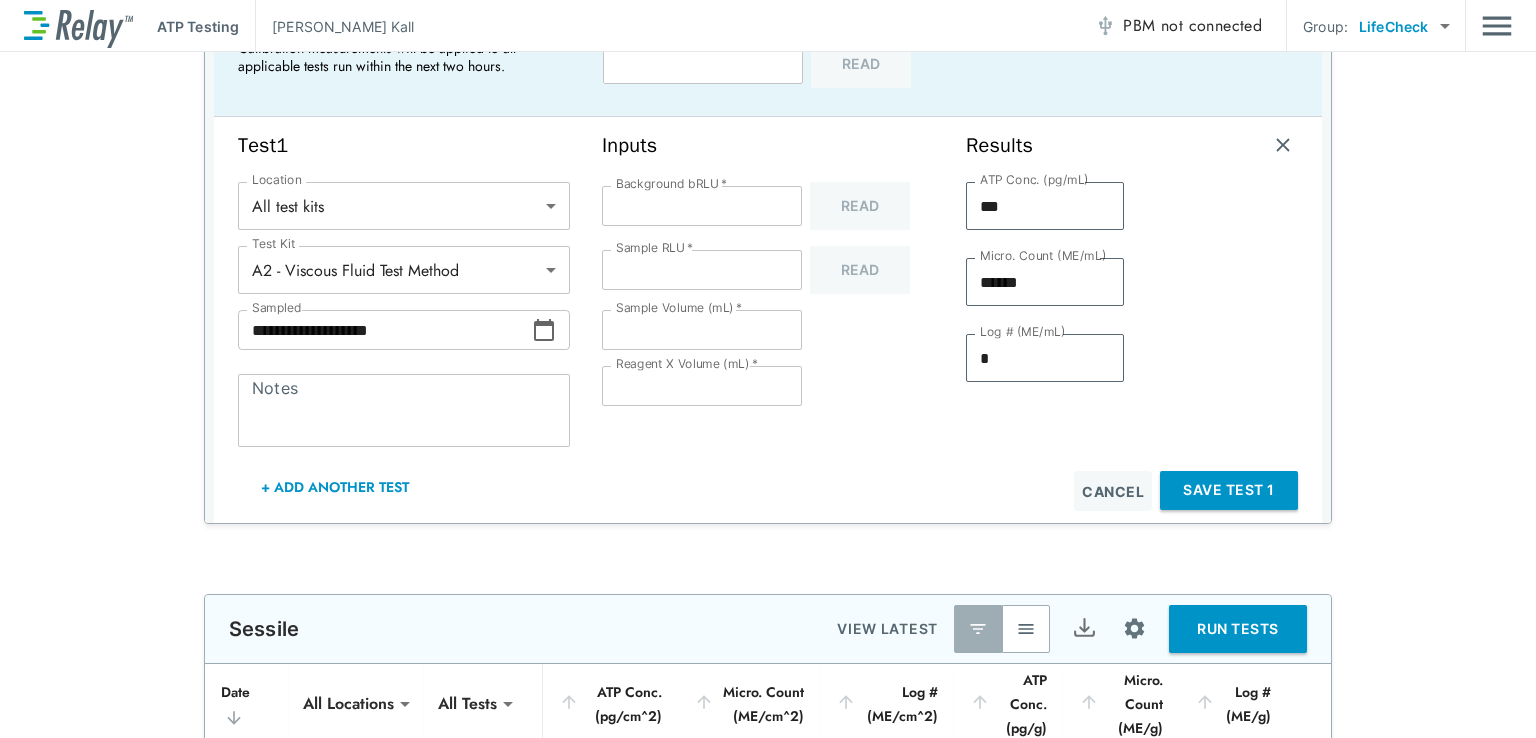 click on "Save Test 1" at bounding box center [1229, 490] 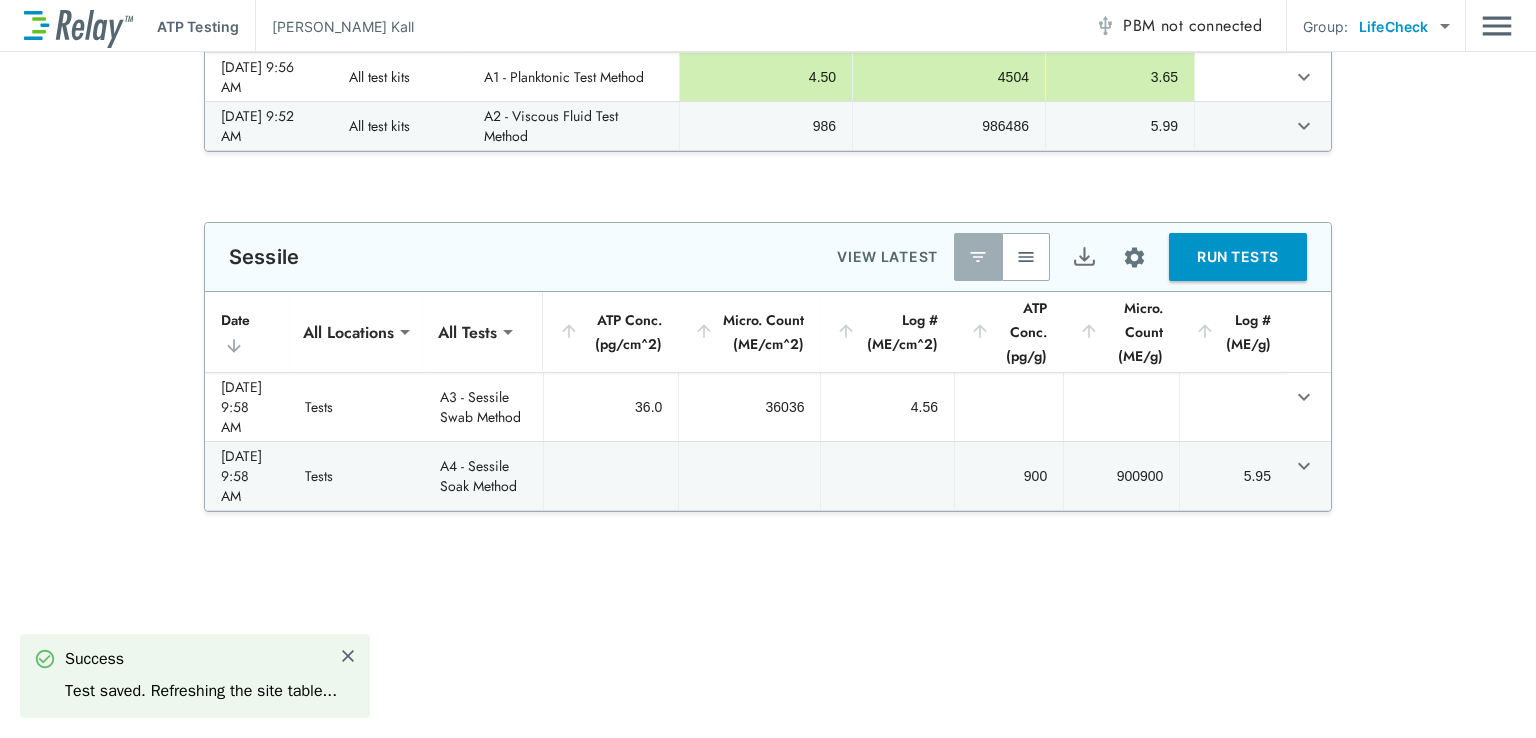 scroll, scrollTop: 0, scrollLeft: 0, axis: both 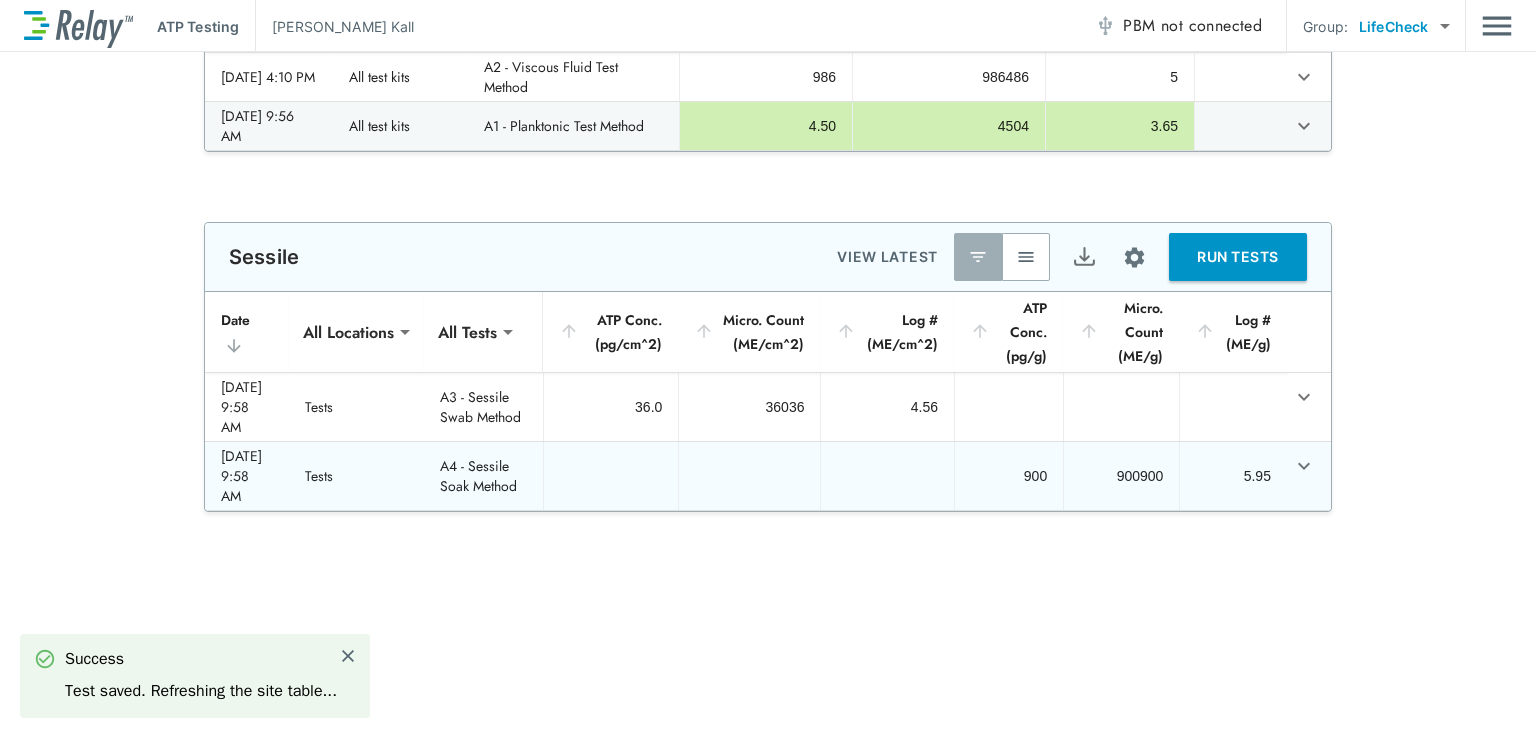 type on "****" 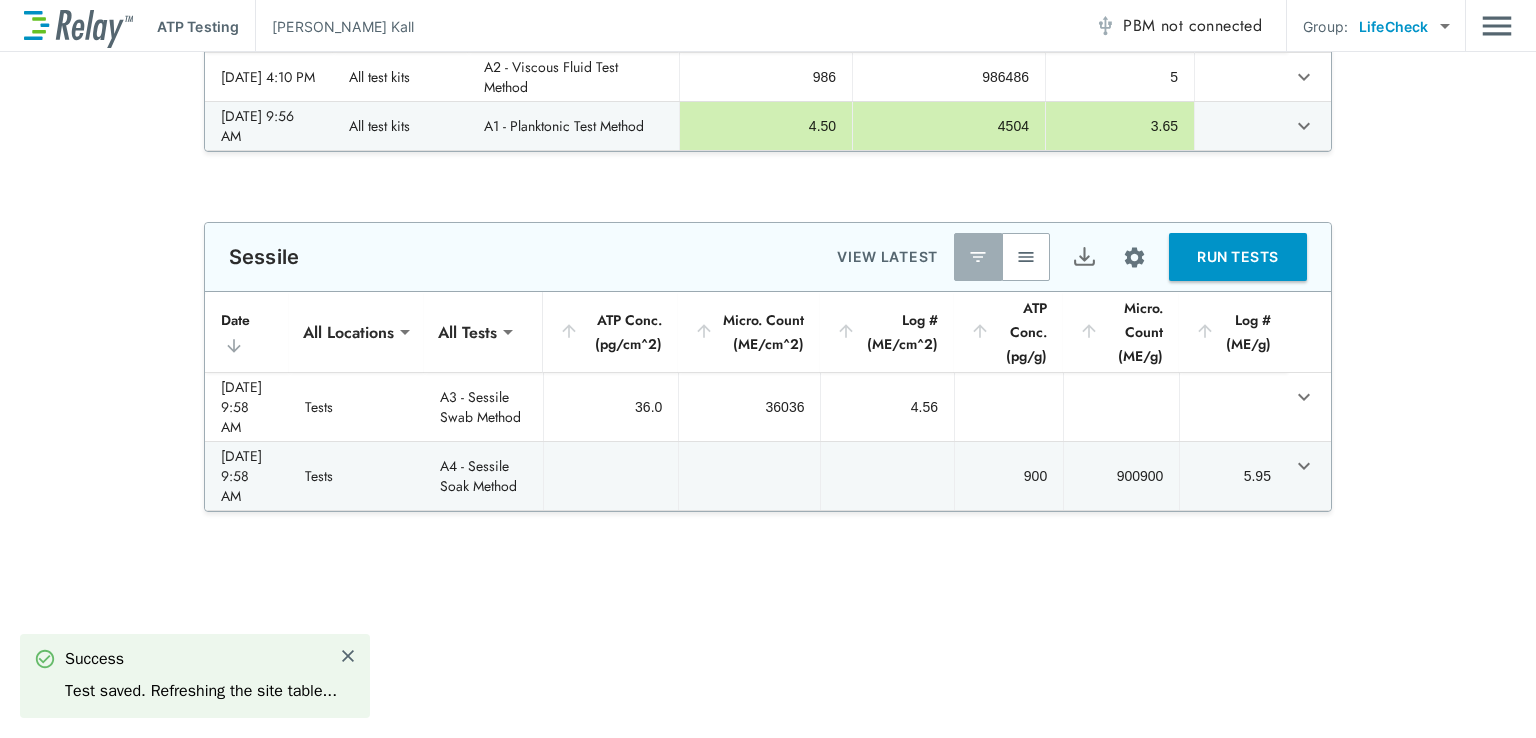 scroll, scrollTop: 0, scrollLeft: 0, axis: both 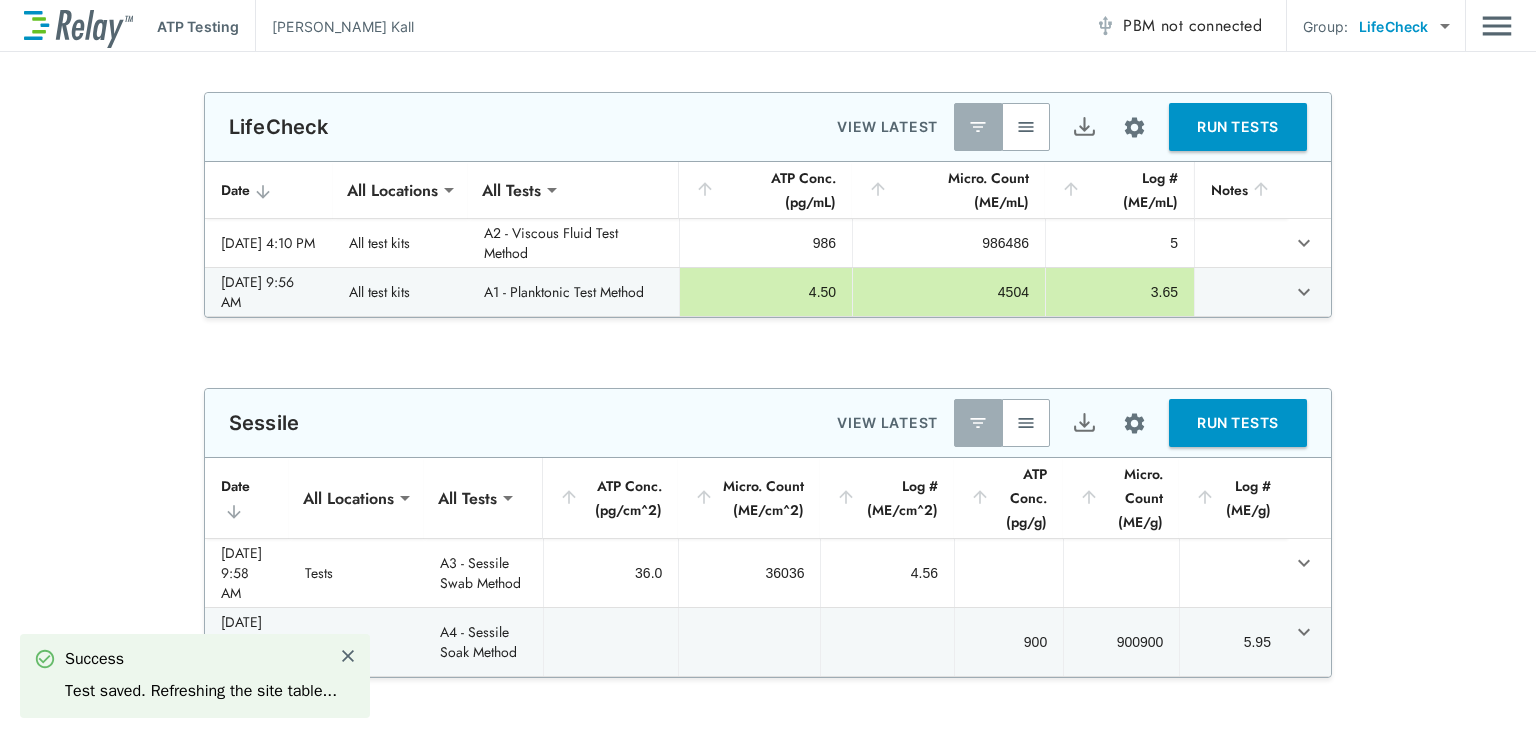 click at bounding box center [1026, 127] 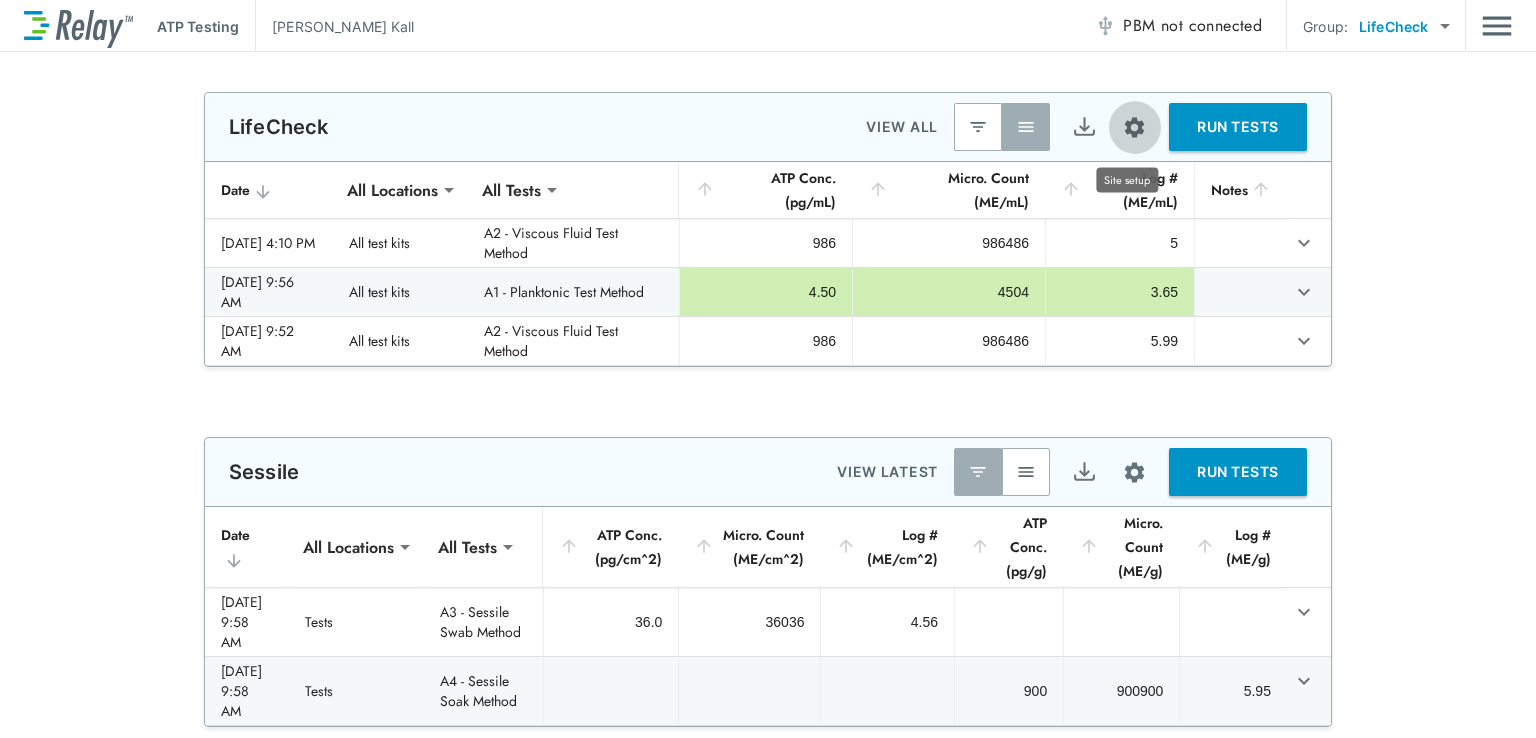 click at bounding box center (1134, 127) 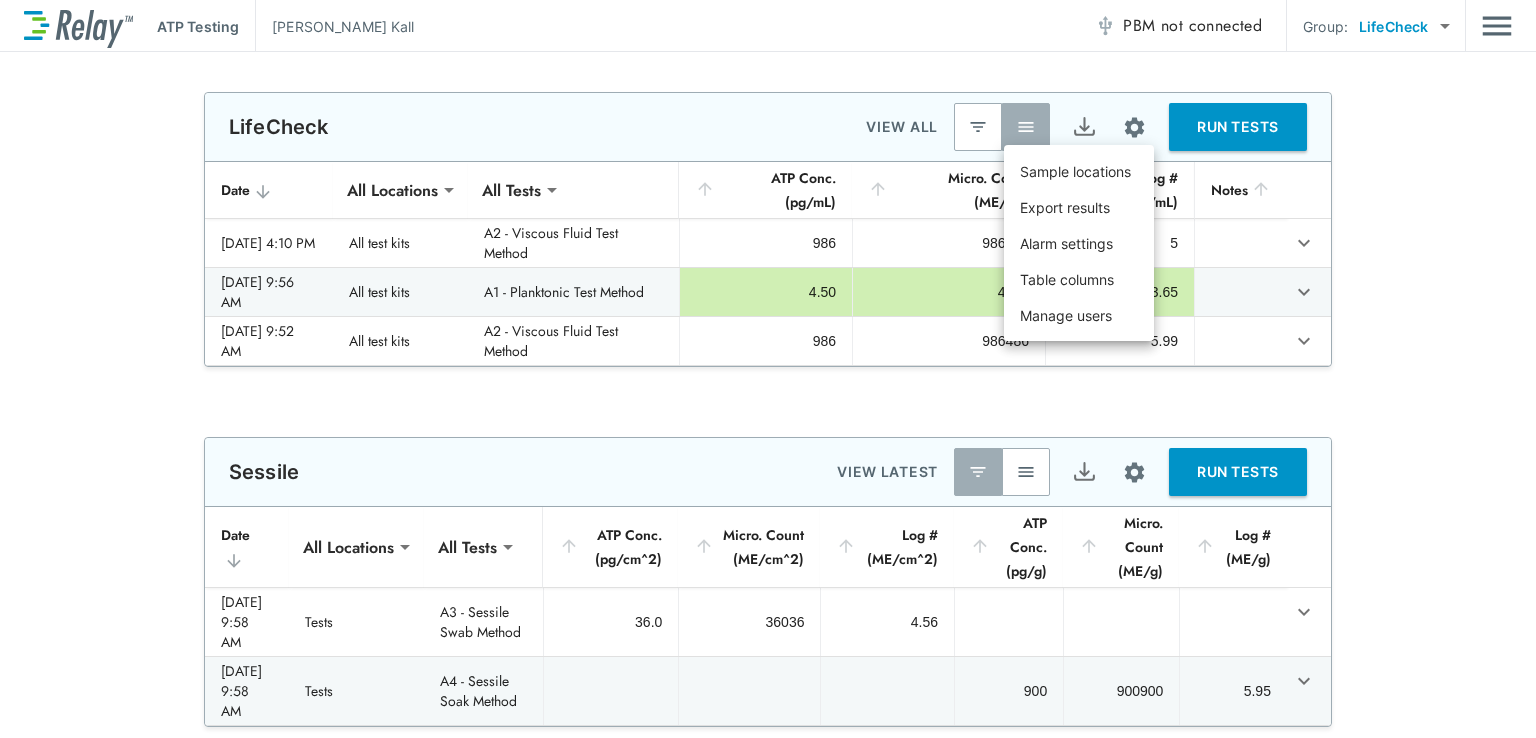 click at bounding box center (768, 369) 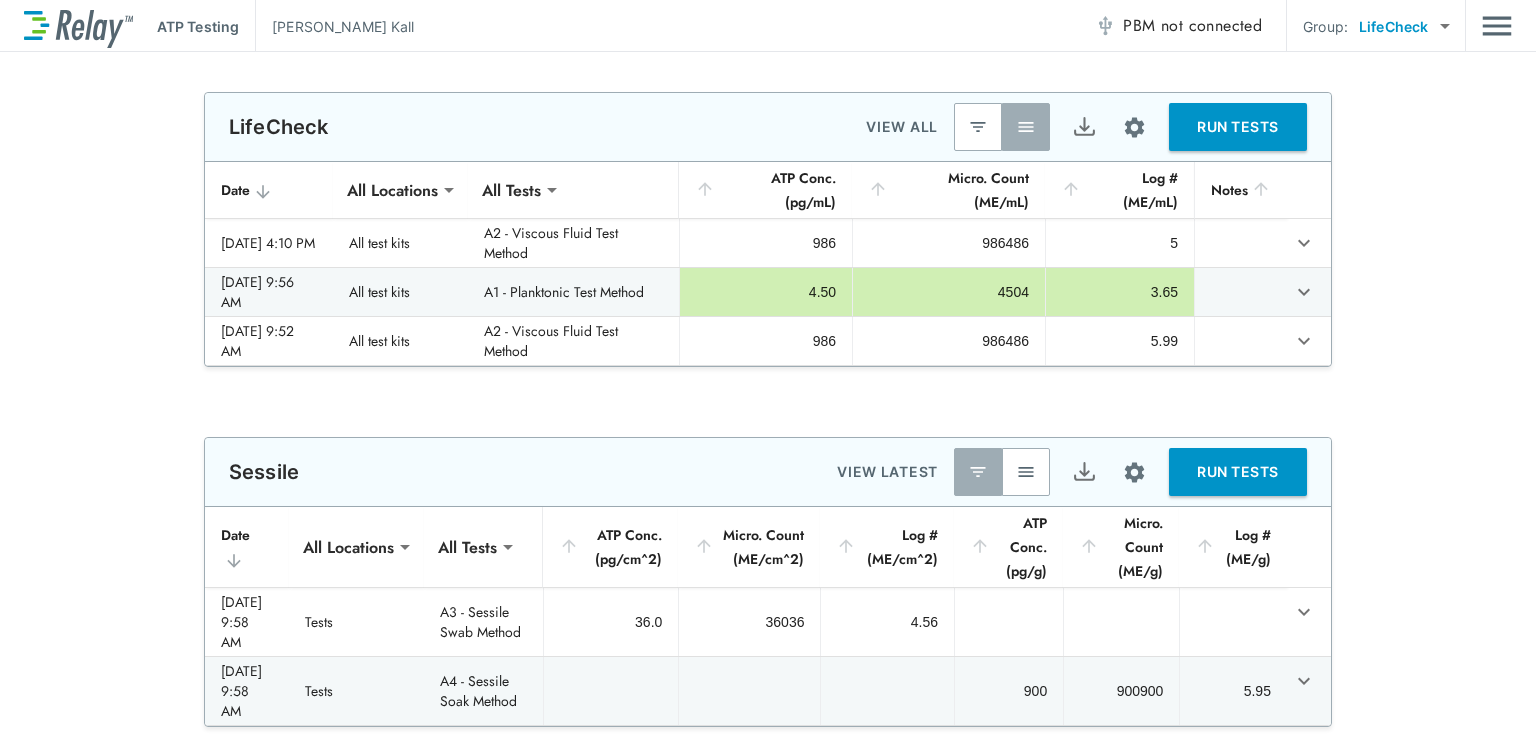 click at bounding box center (1084, 127) 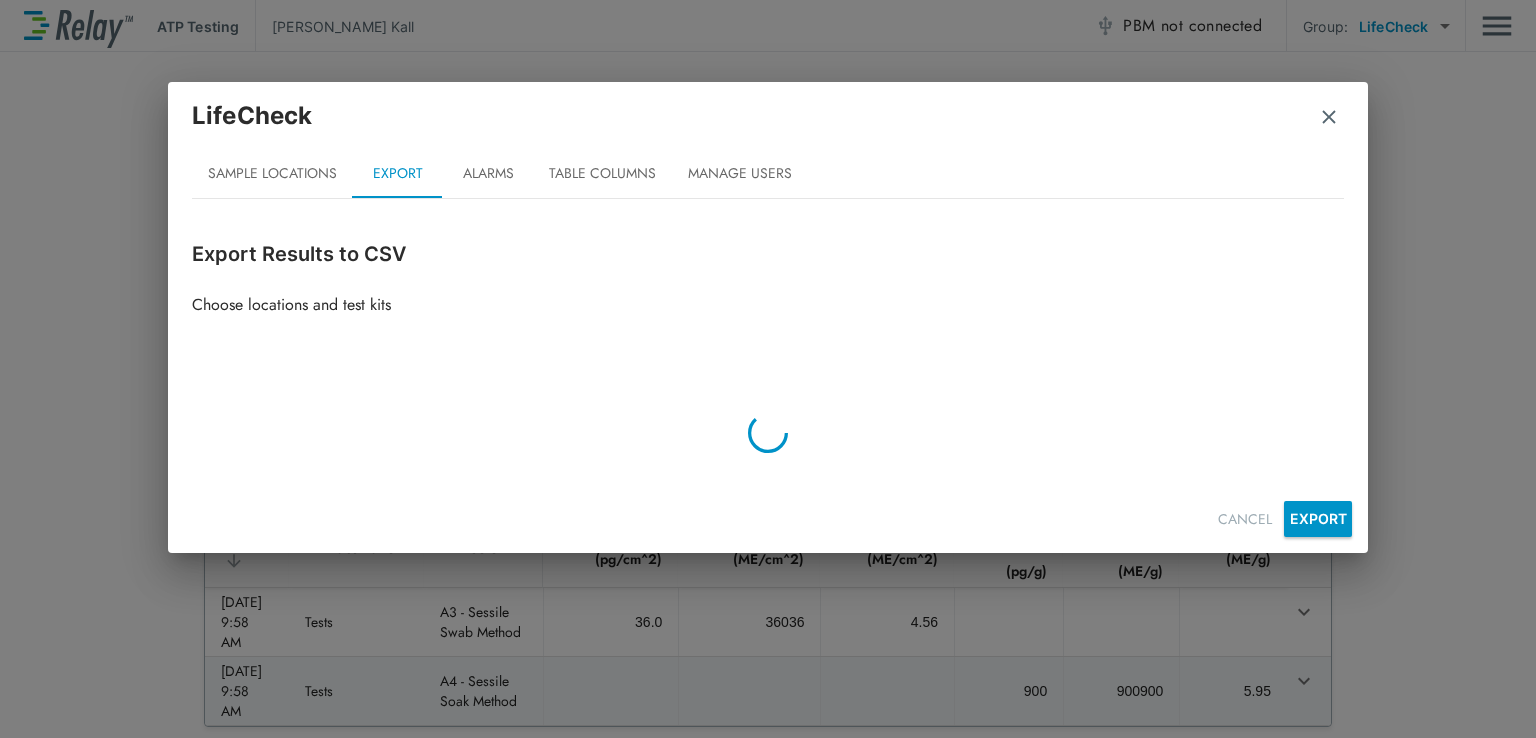 type on "****" 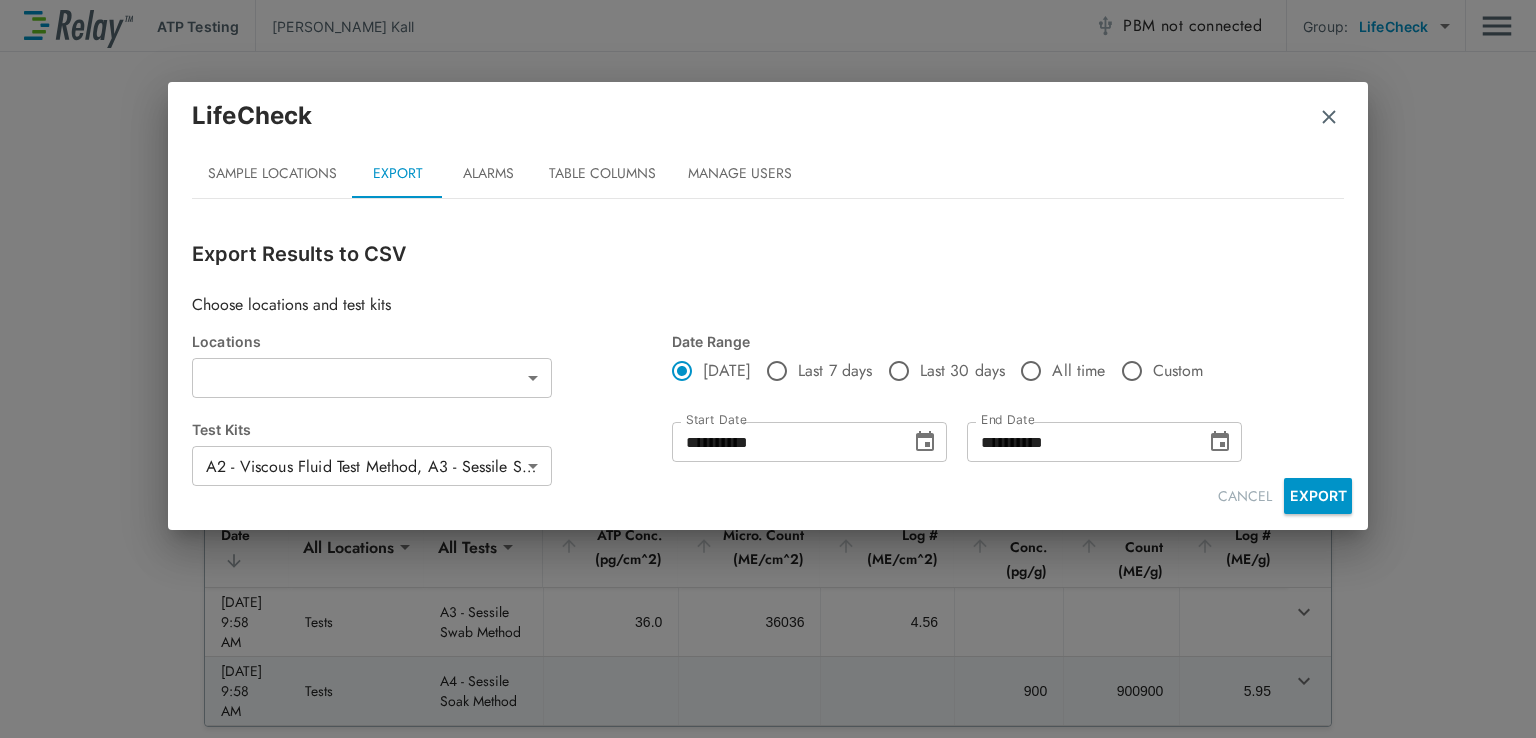 type on "**********" 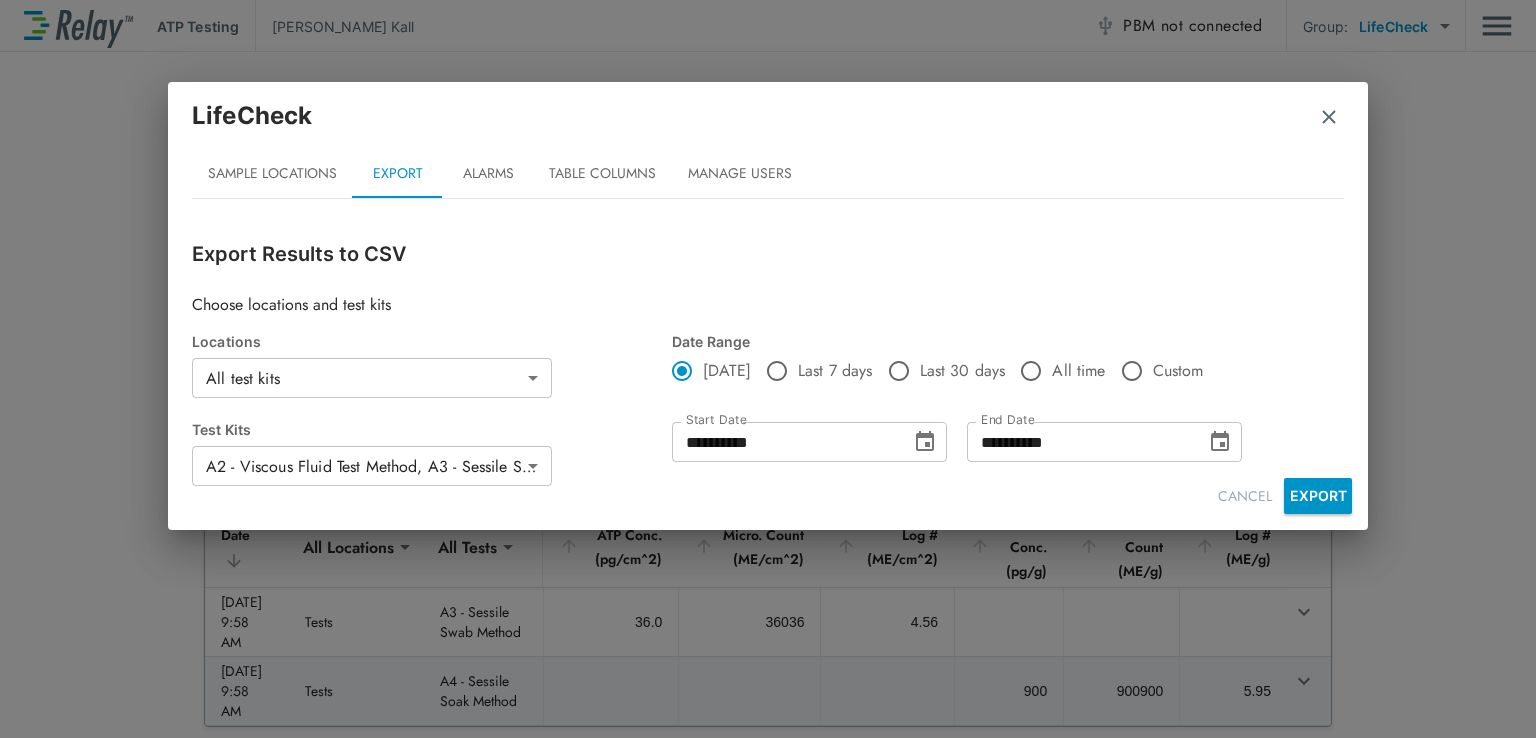 click at bounding box center (1329, 117) 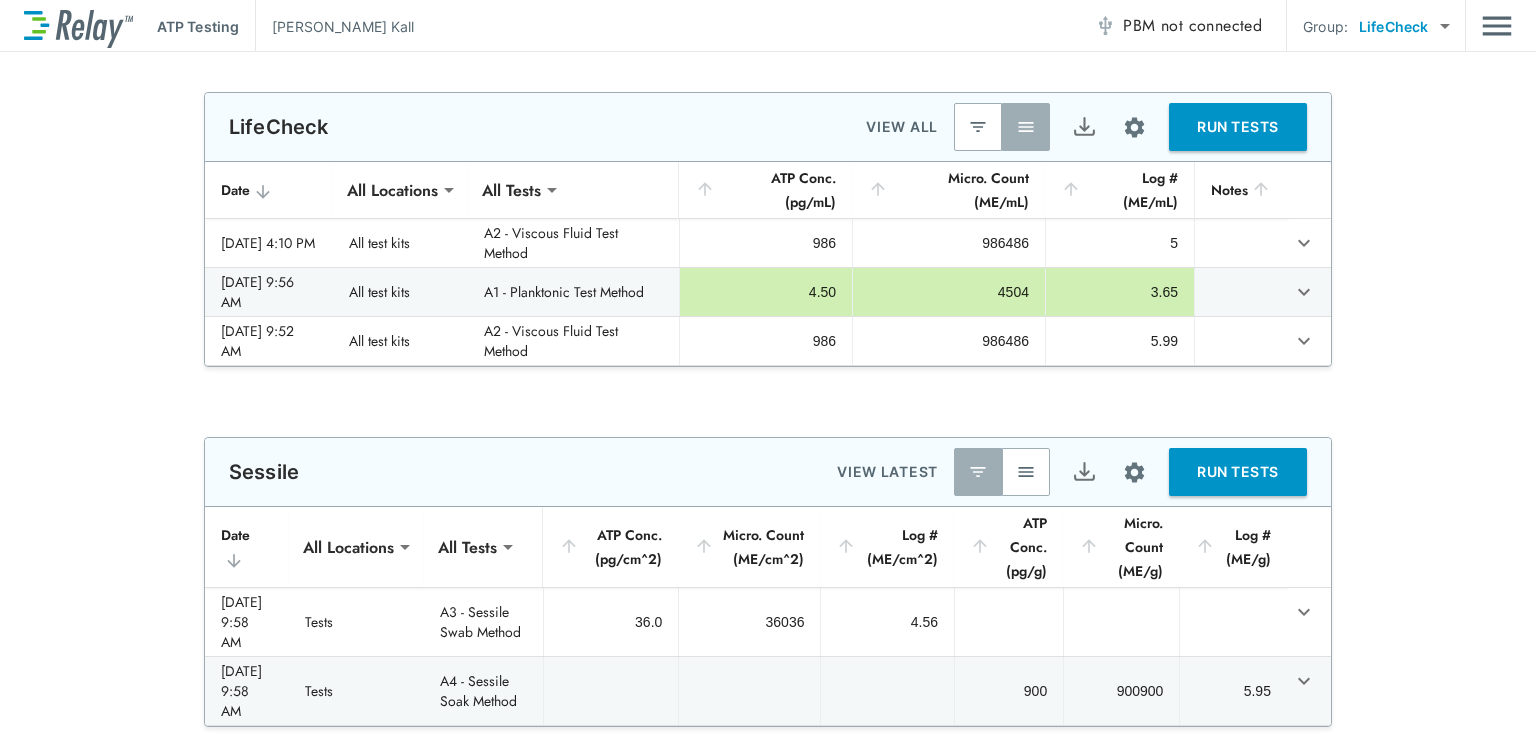 click on "**********" at bounding box center [768, 229] 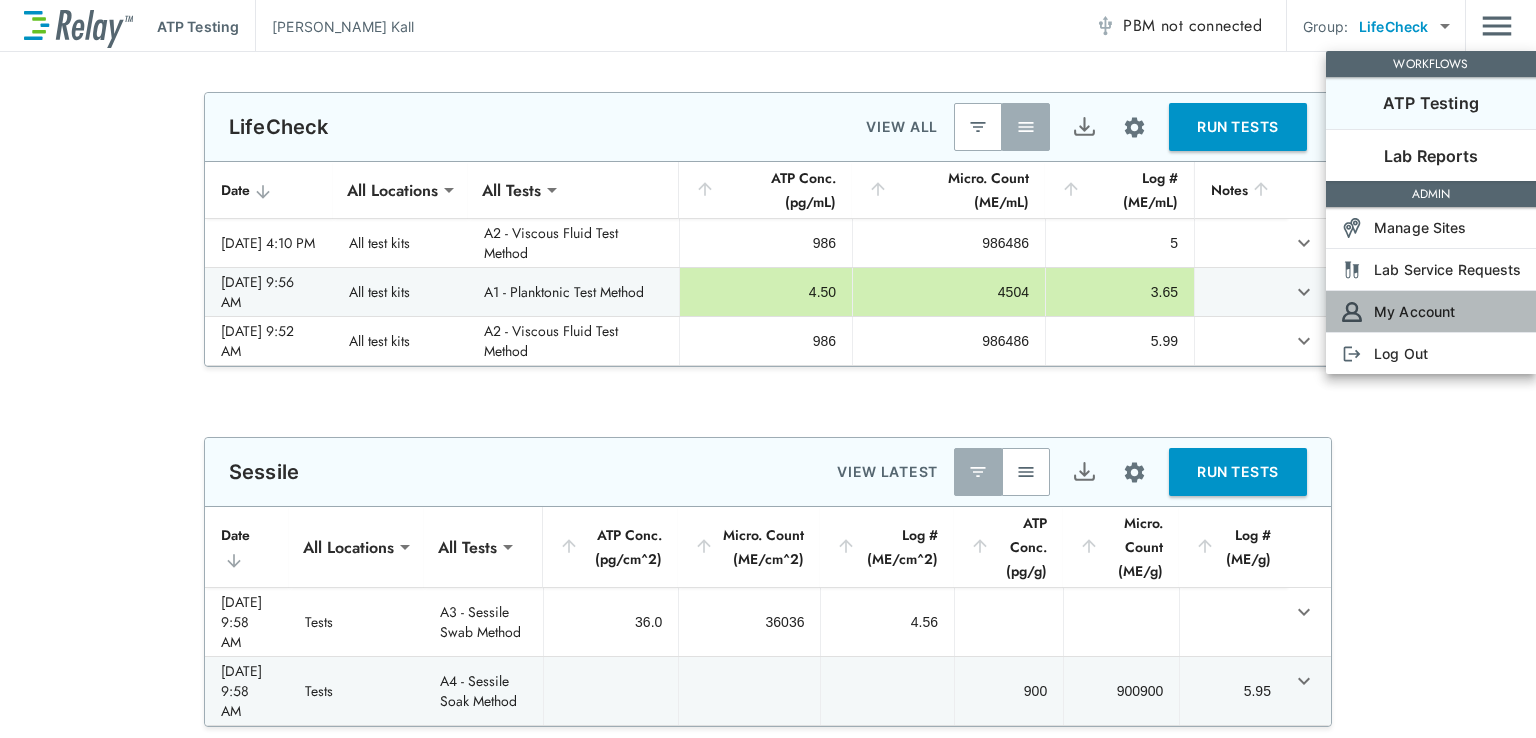 click on "My Account" at bounding box center [1414, 311] 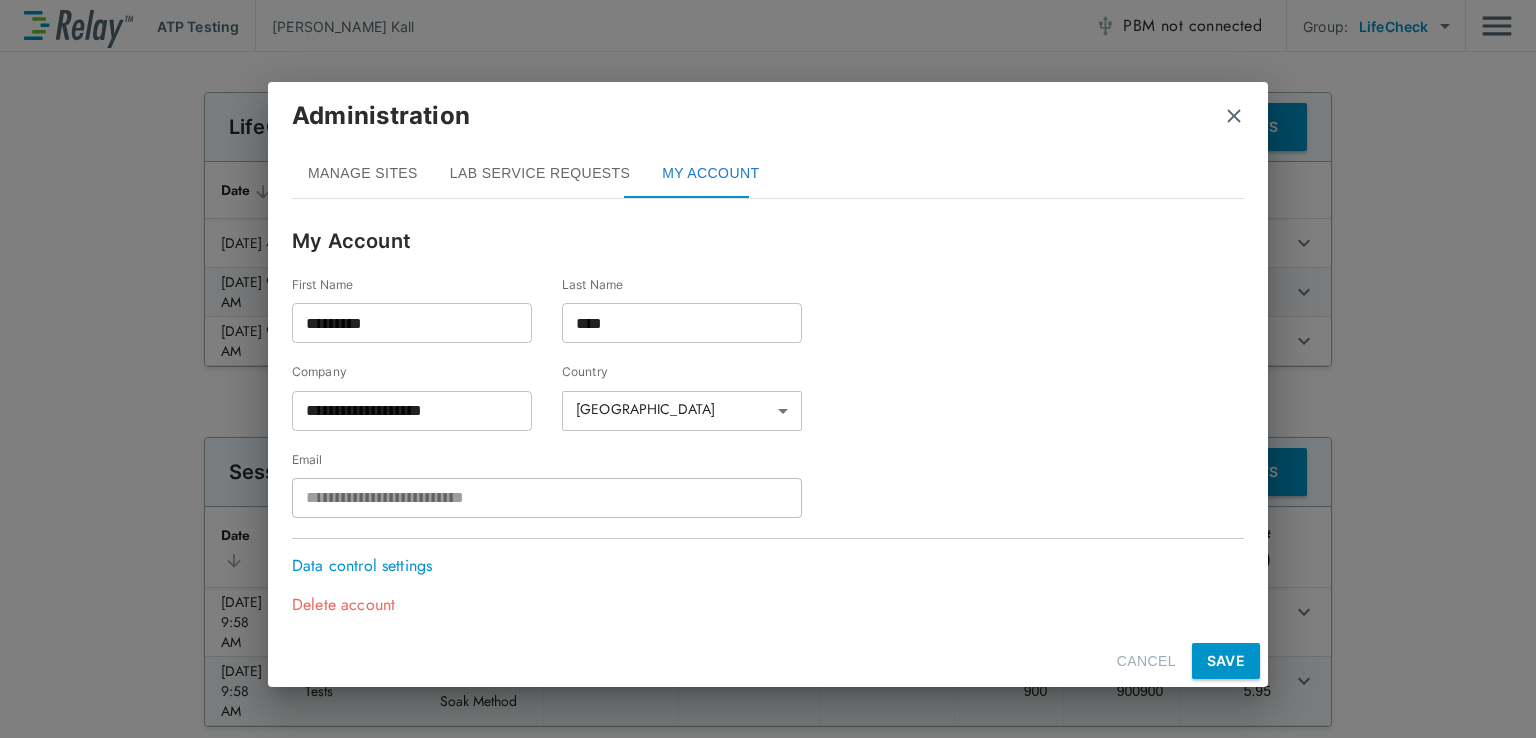 scroll, scrollTop: 15, scrollLeft: 0, axis: vertical 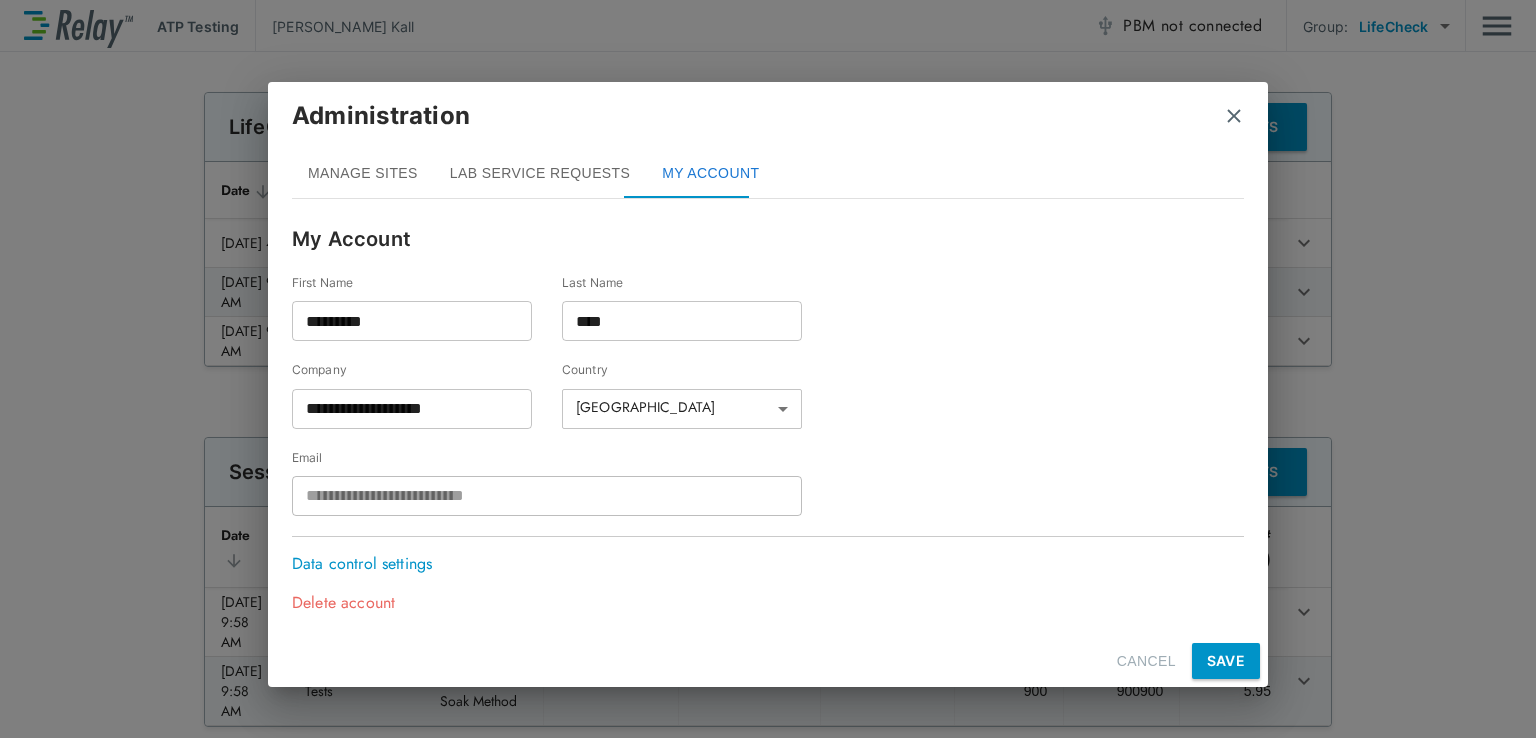 click on "Data control settings" at bounding box center [367, 564] 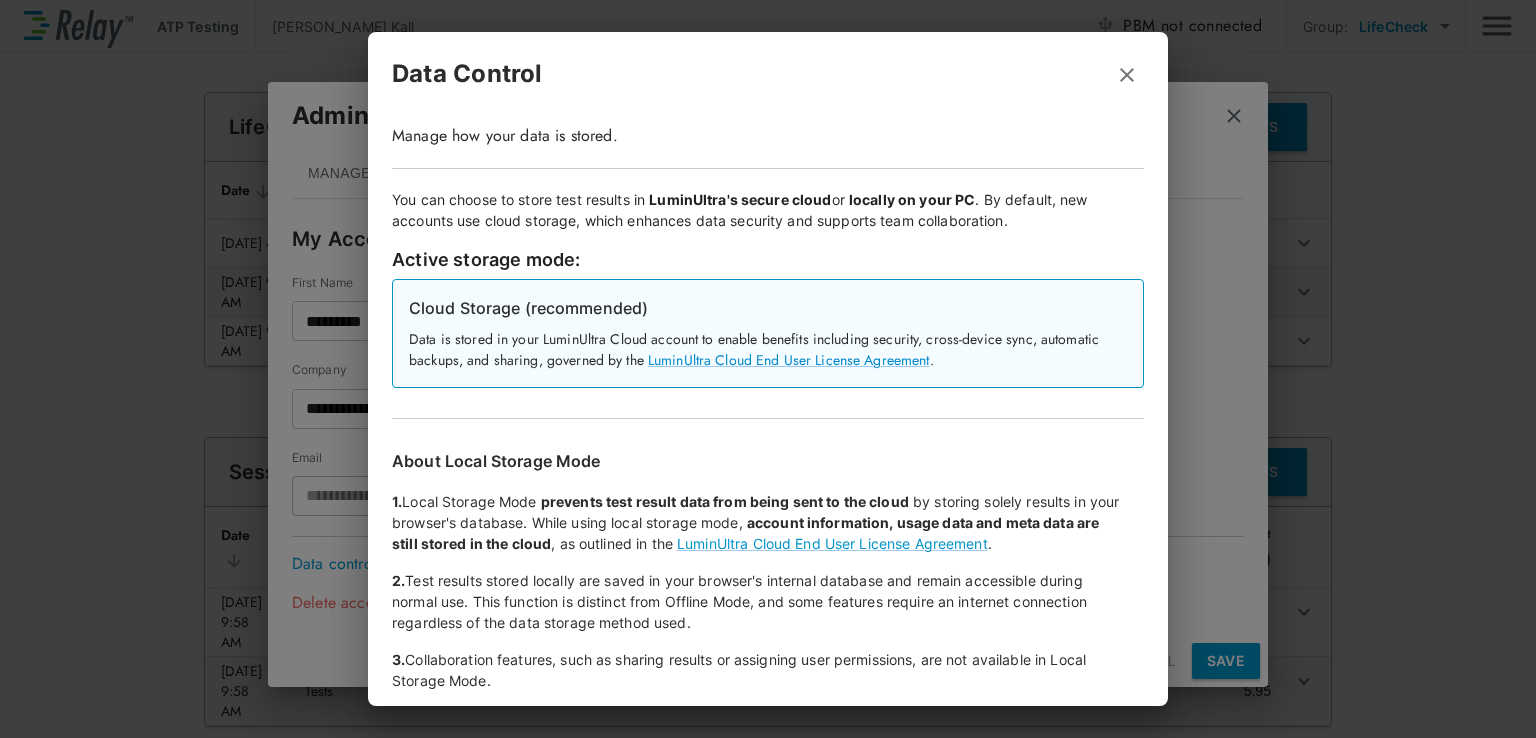click 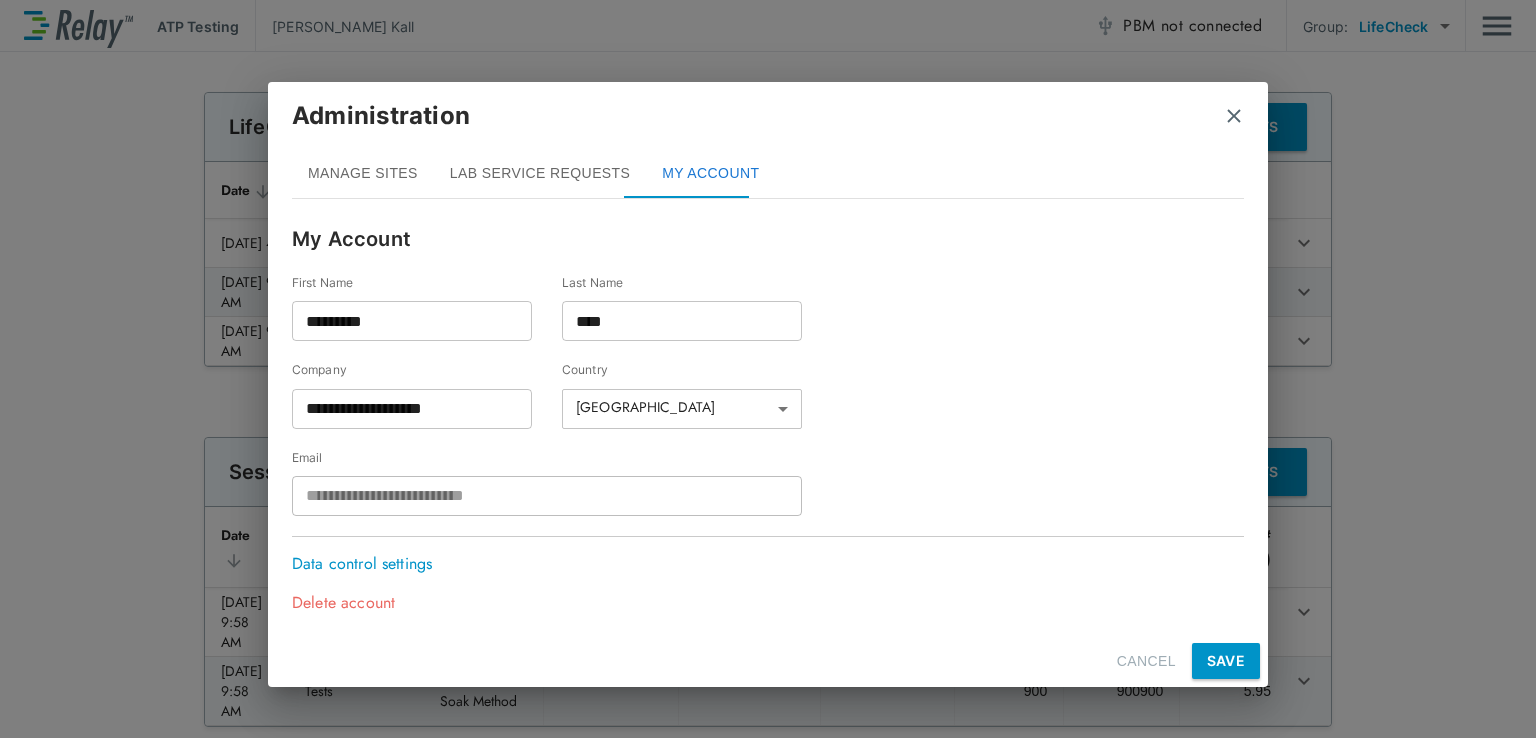 click on "CANCEL" at bounding box center [1146, 661] 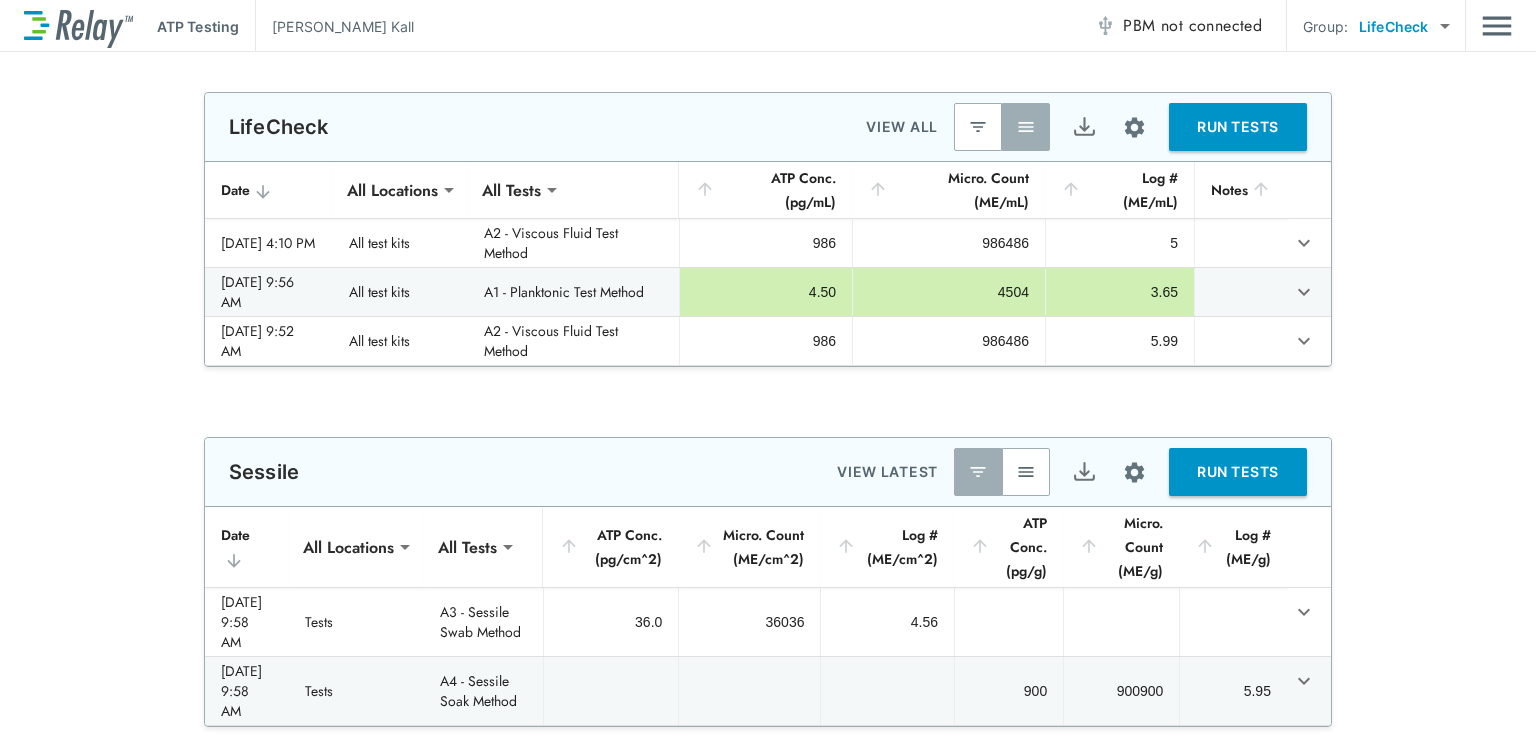 click on "**********" at bounding box center [768, 778] 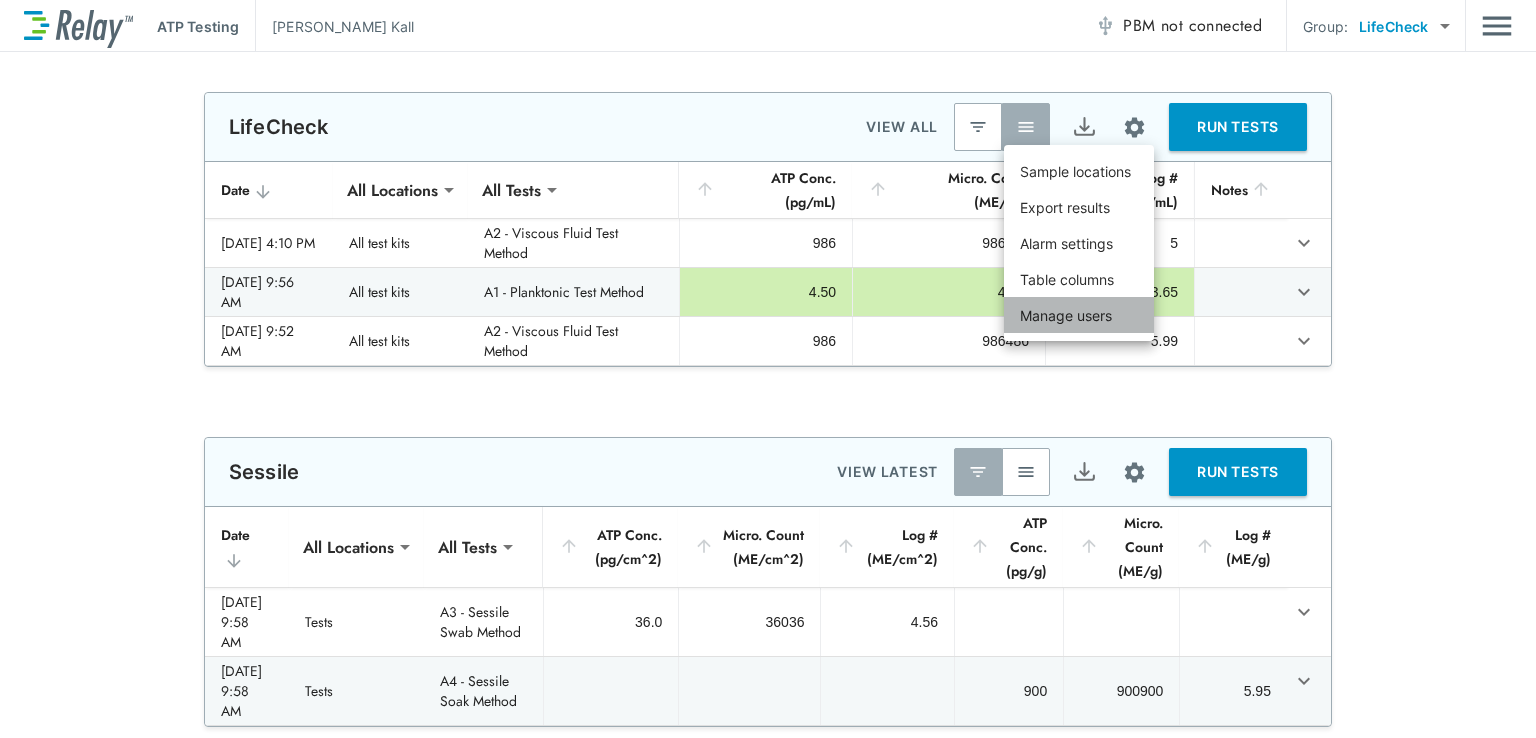 click on "Manage users" at bounding box center [1066, 315] 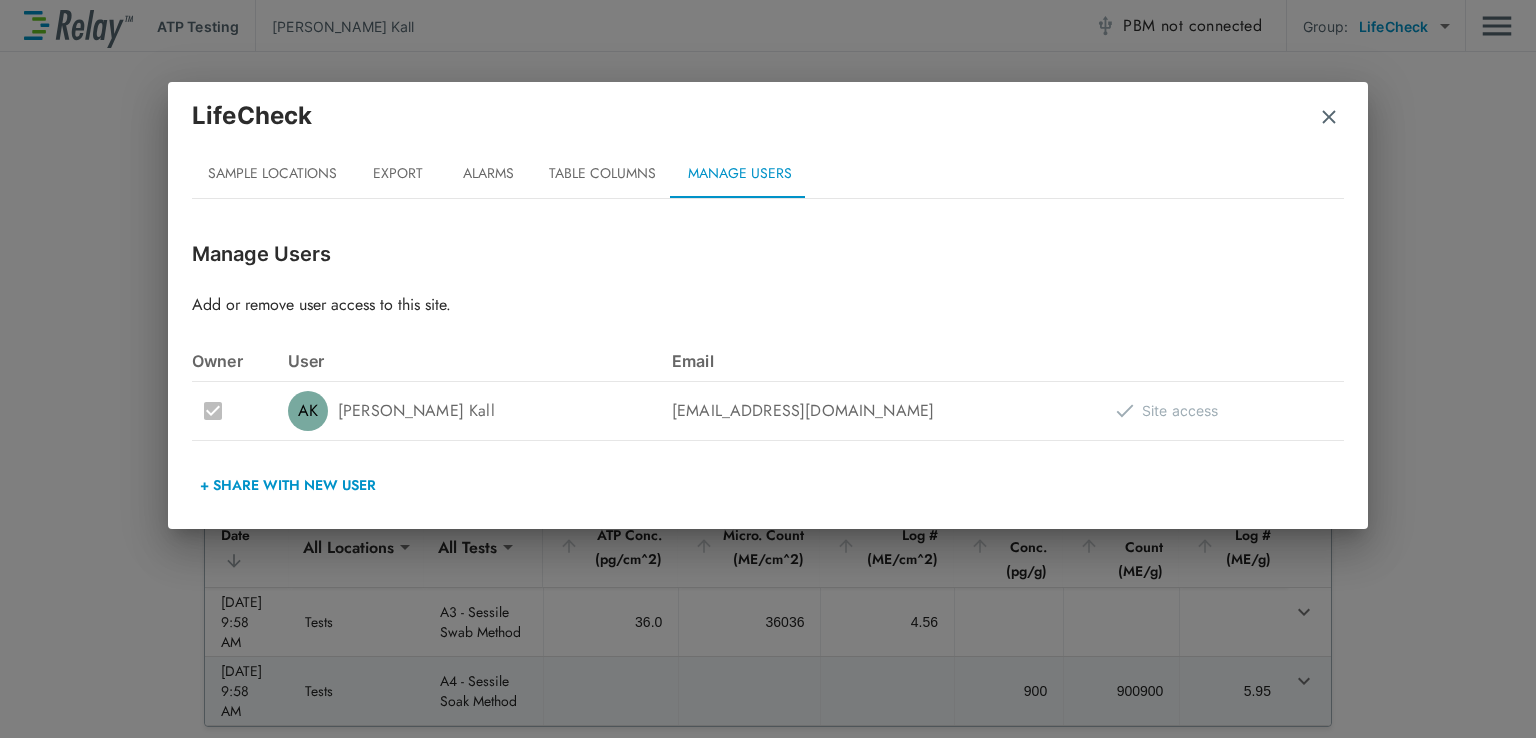 click at bounding box center (1329, 117) 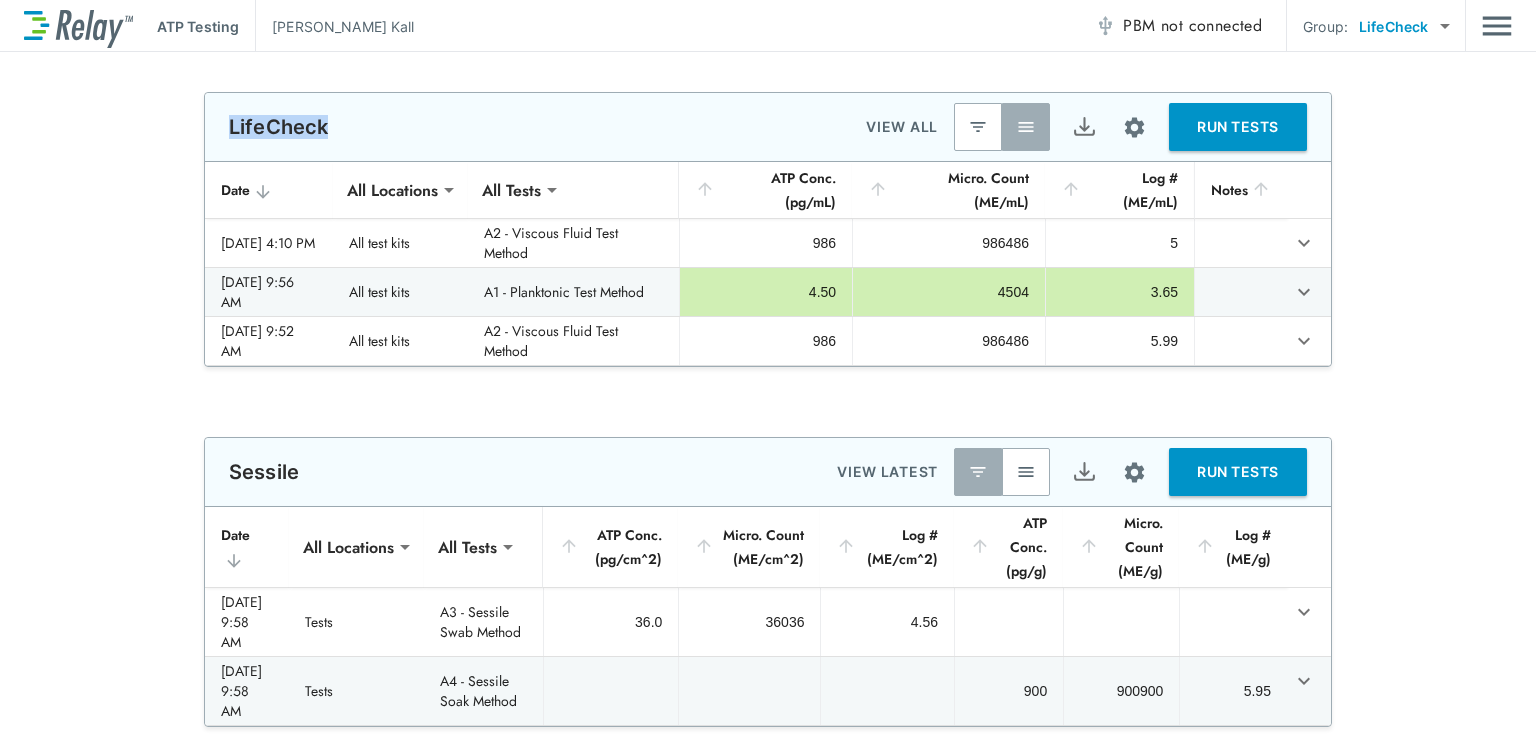 drag, startPoint x: 223, startPoint y: 121, endPoint x: 332, endPoint y: 142, distance: 111.0045 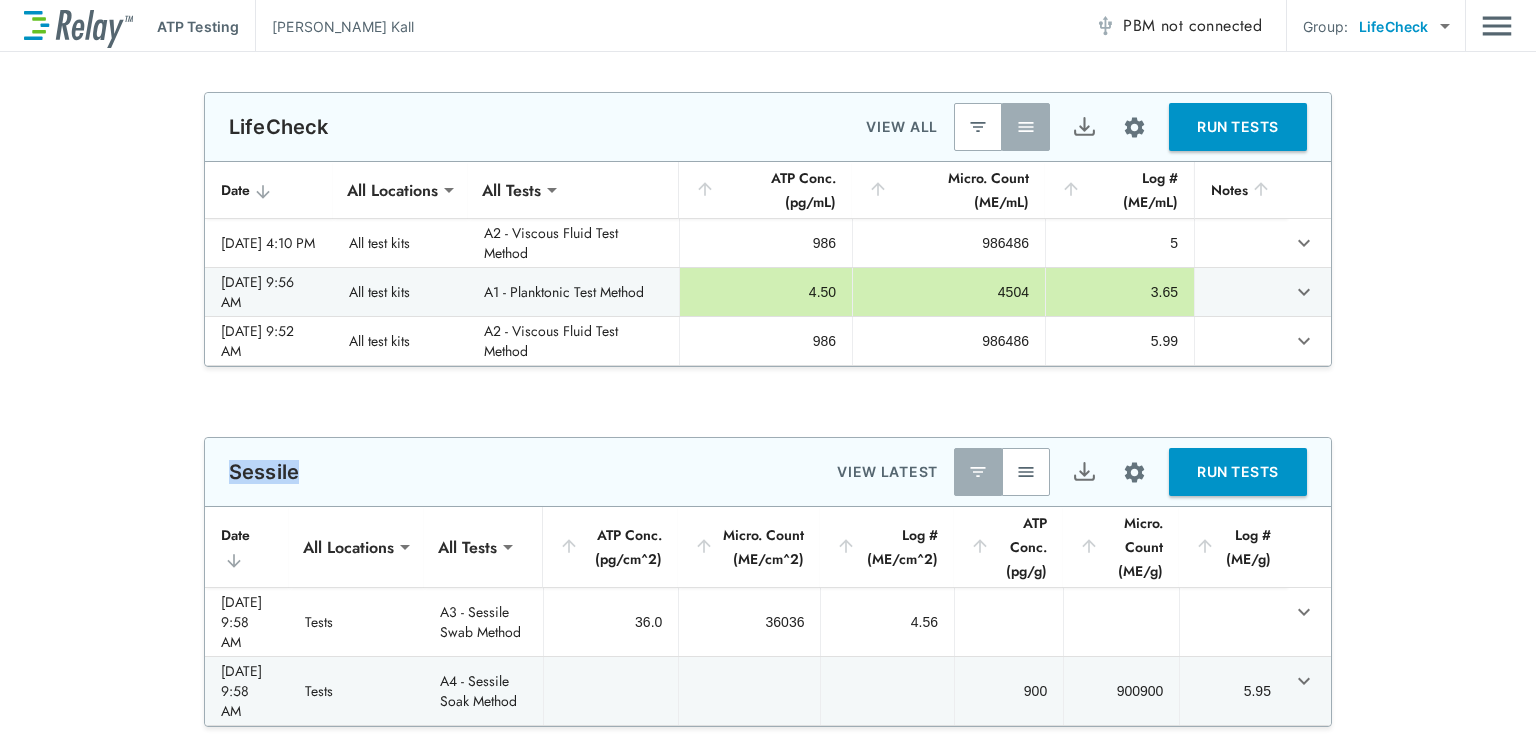 drag, startPoint x: 224, startPoint y: 467, endPoint x: 305, endPoint y: 465, distance: 81.02469 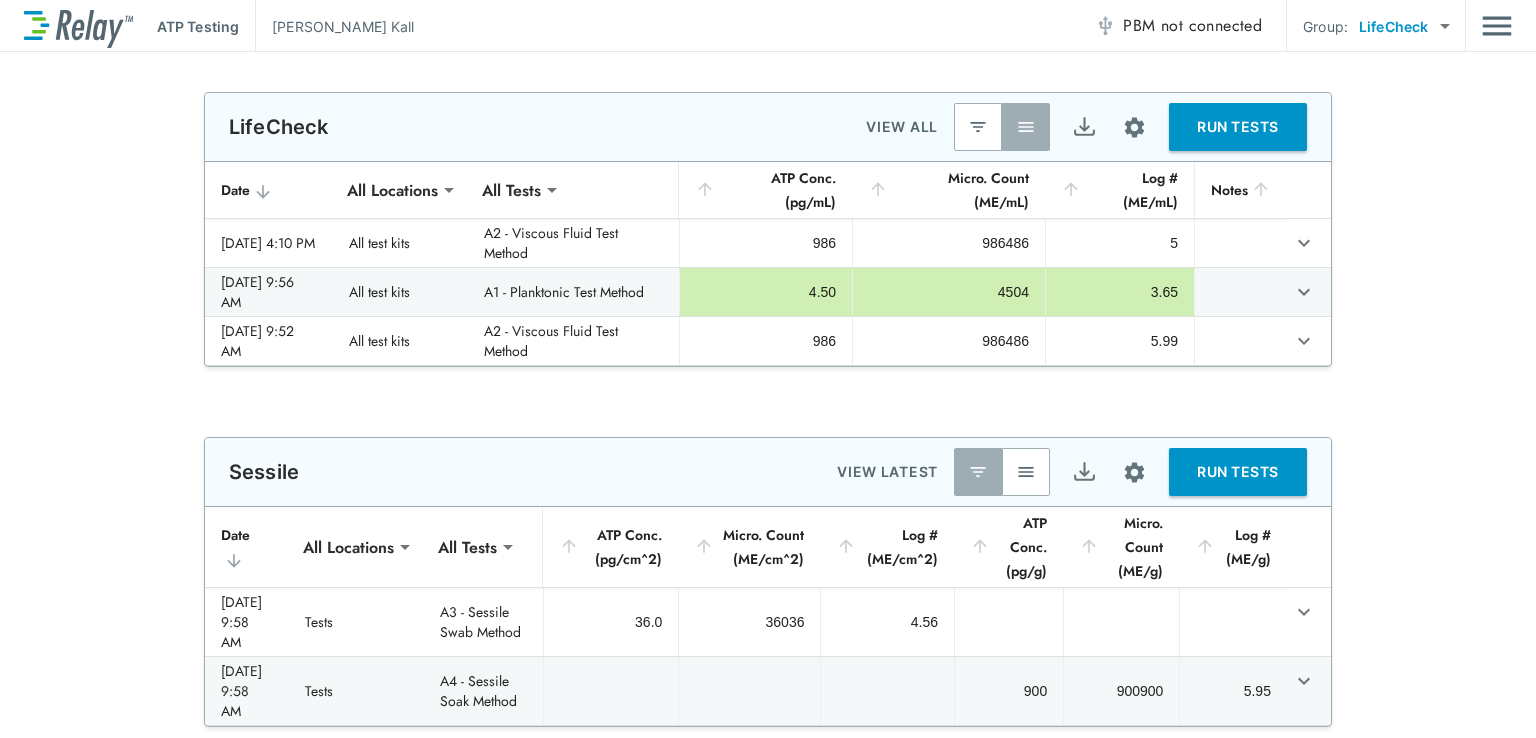 drag, startPoint x: 1487, startPoint y: 341, endPoint x: 1475, endPoint y: 316, distance: 27.730848 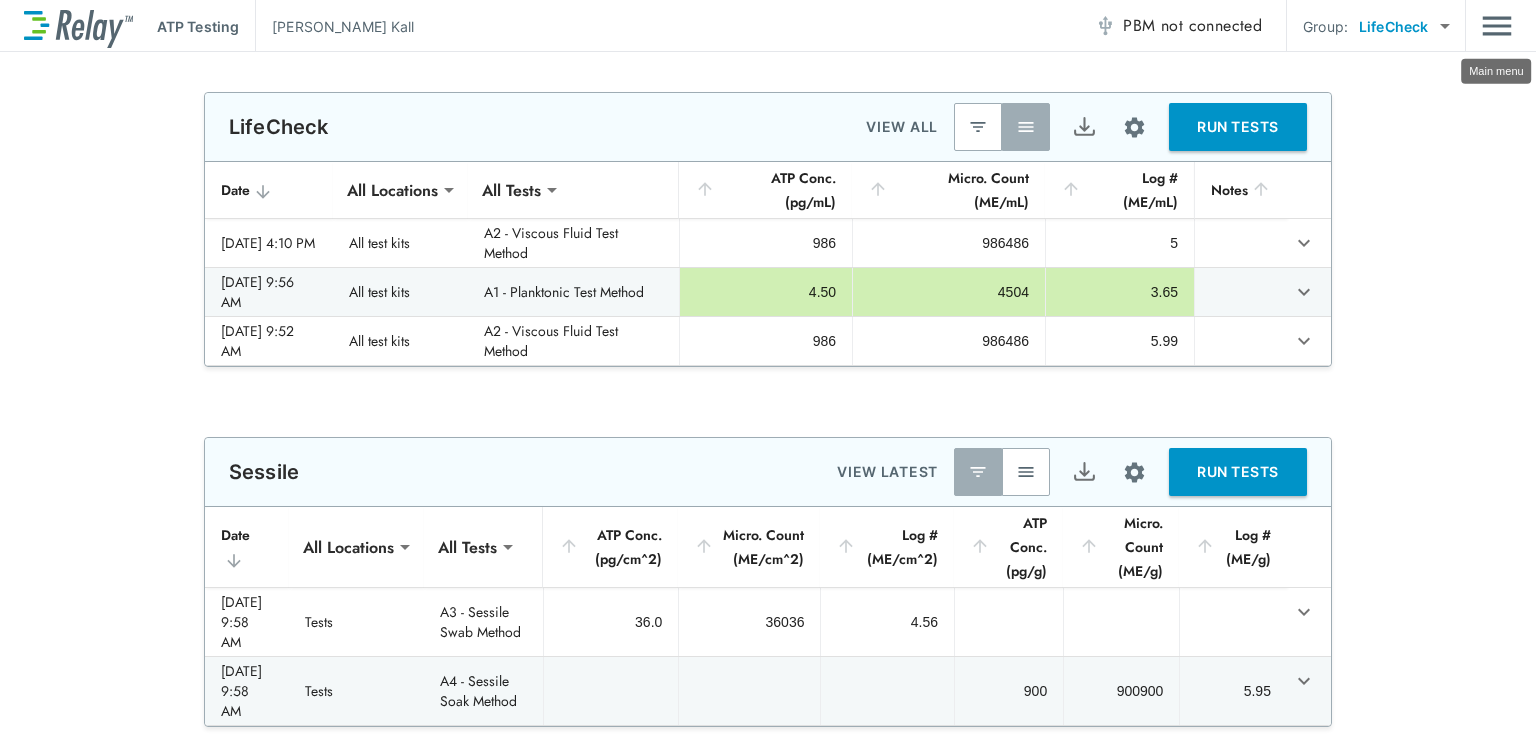 click at bounding box center (1497, 26) 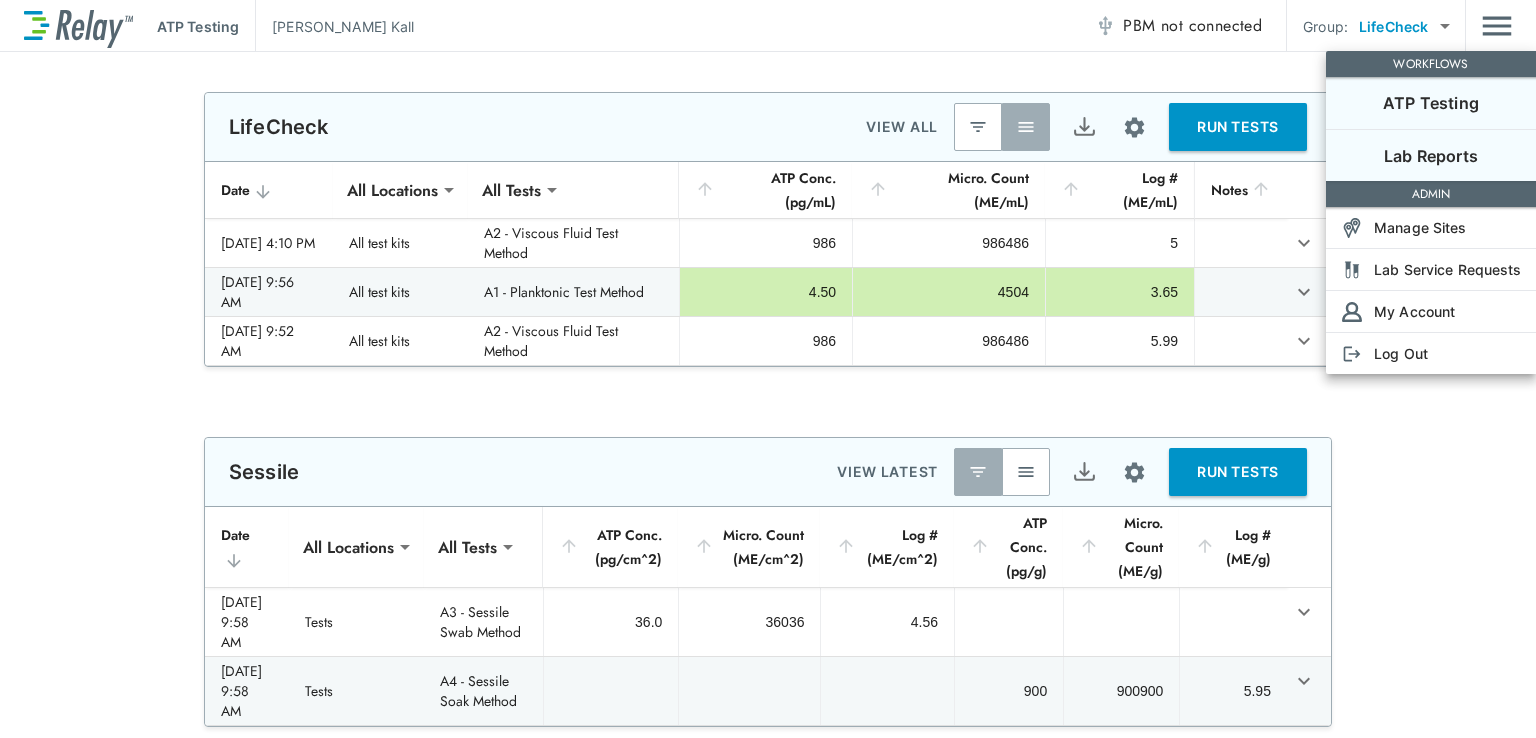 click on "Lab Reports" at bounding box center [1431, 156] 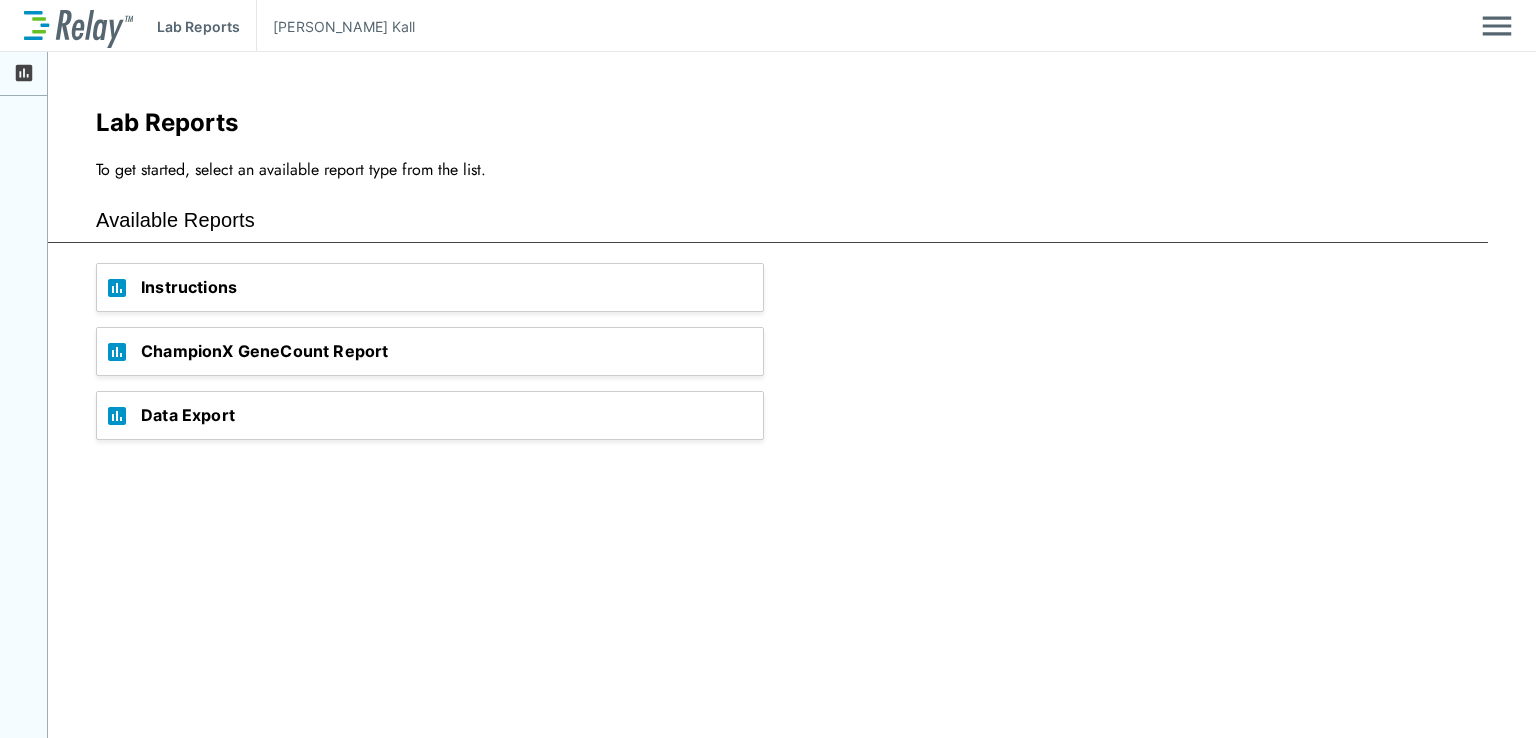 click on "ChampionX GeneCount Report" at bounding box center (452, 351) 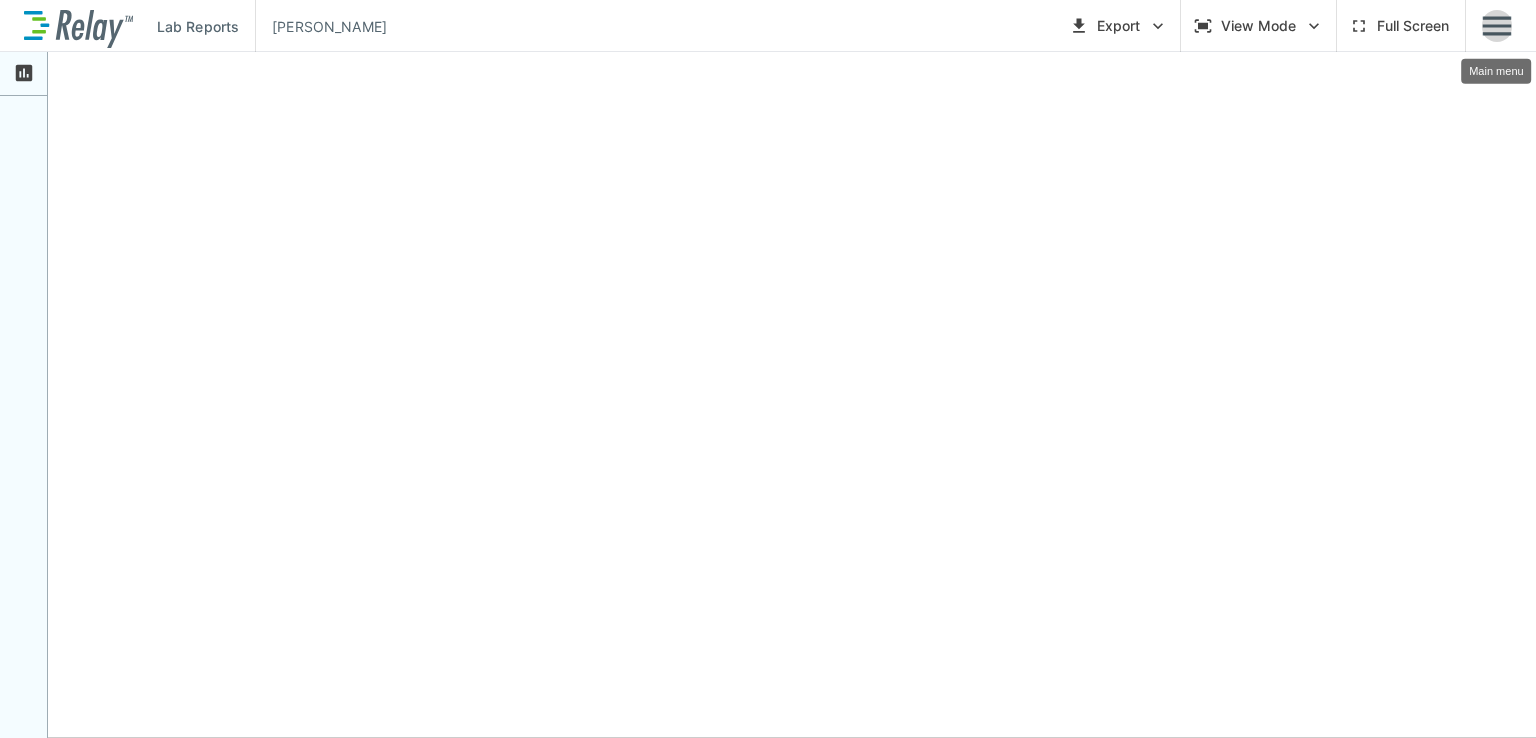 click at bounding box center (1497, 26) 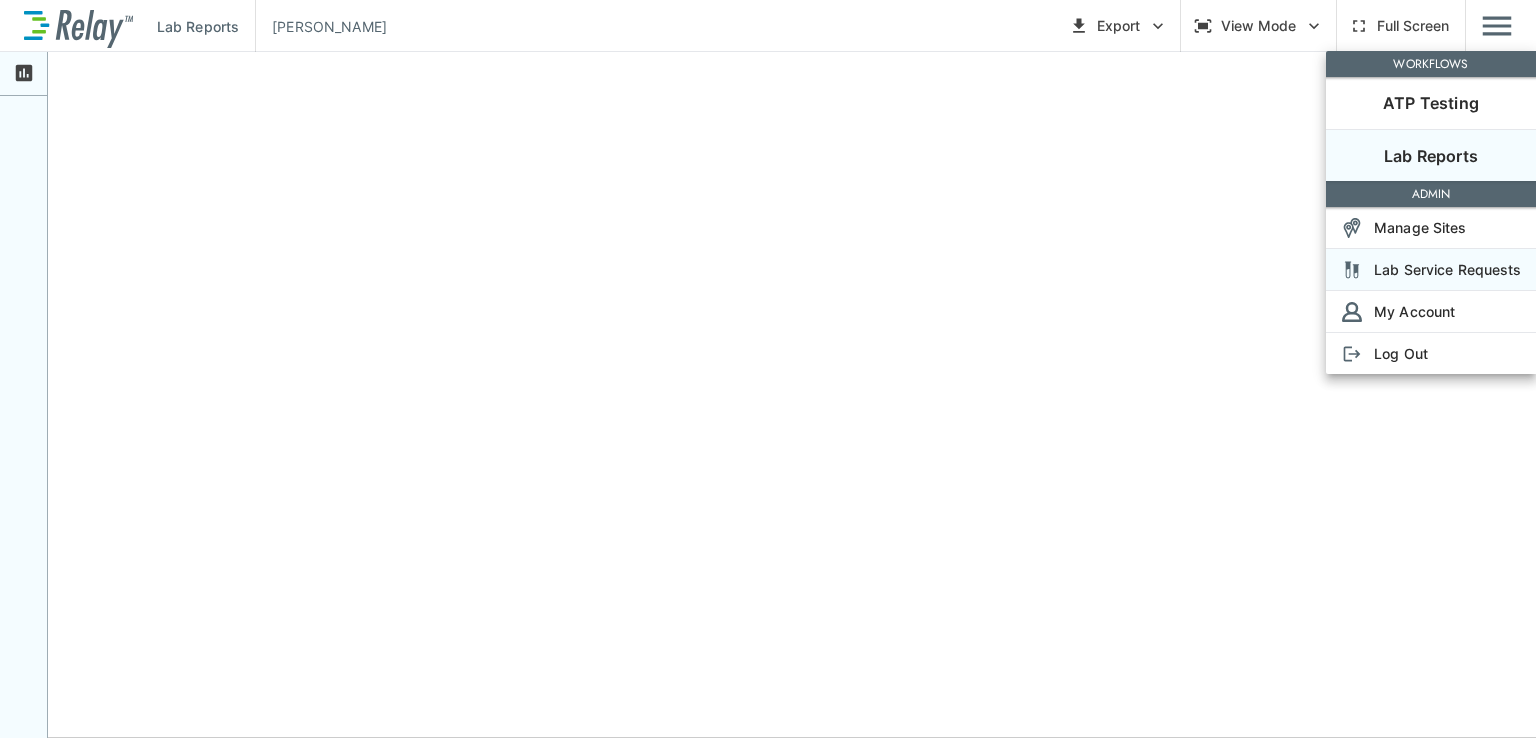 click on "Lab Service Requests" at bounding box center [1448, 269] 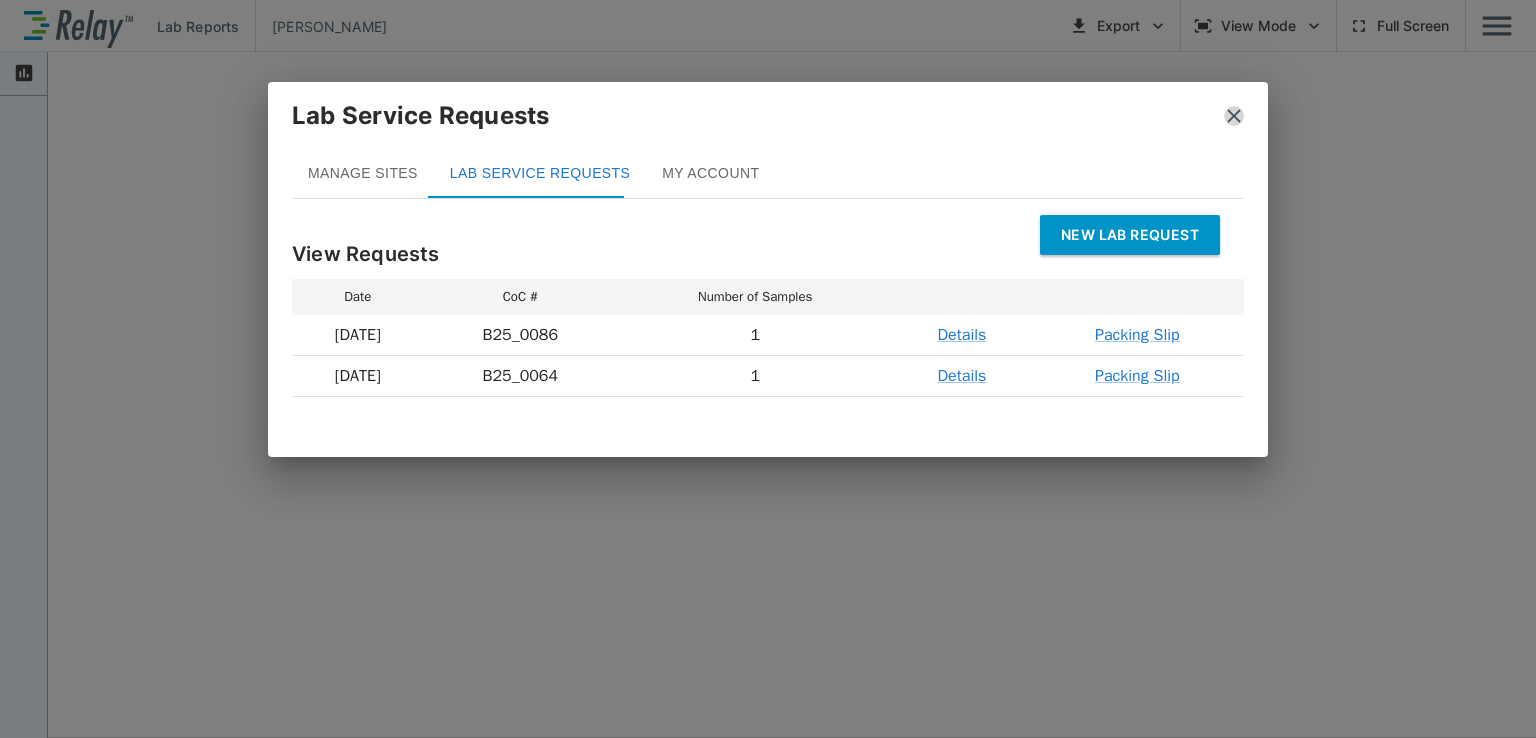click at bounding box center [1234, 116] 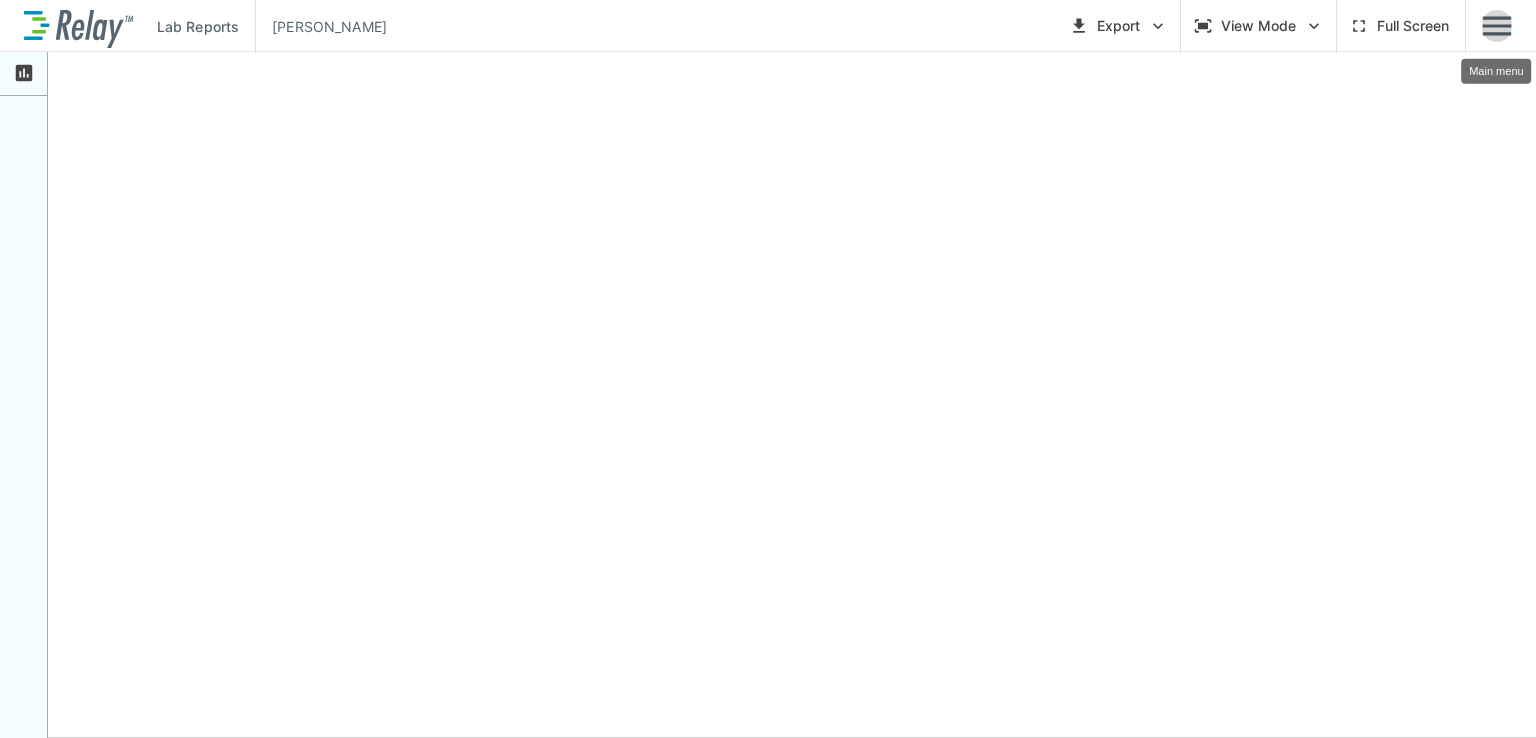 click at bounding box center (1497, 26) 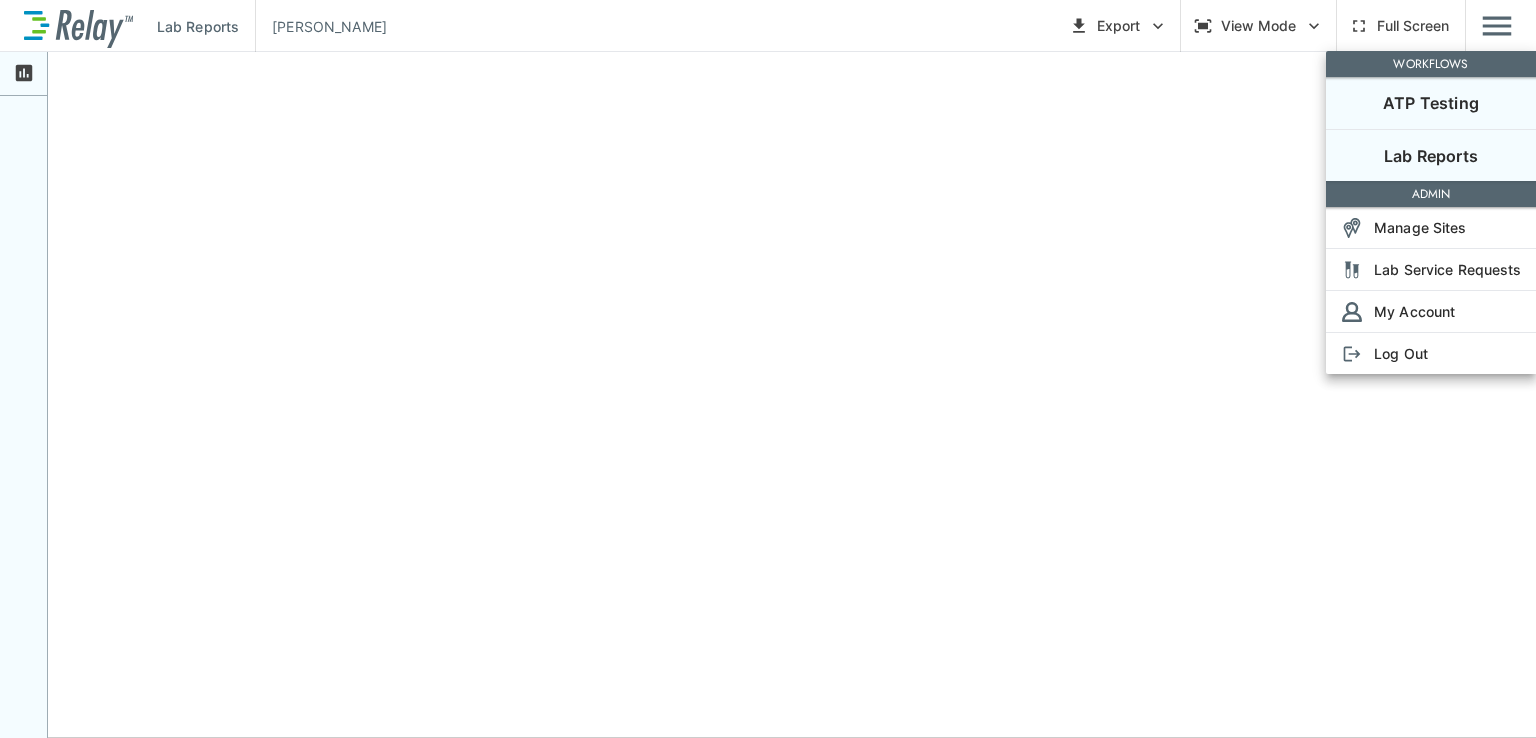 click on "ATP Testing" at bounding box center [1431, 103] 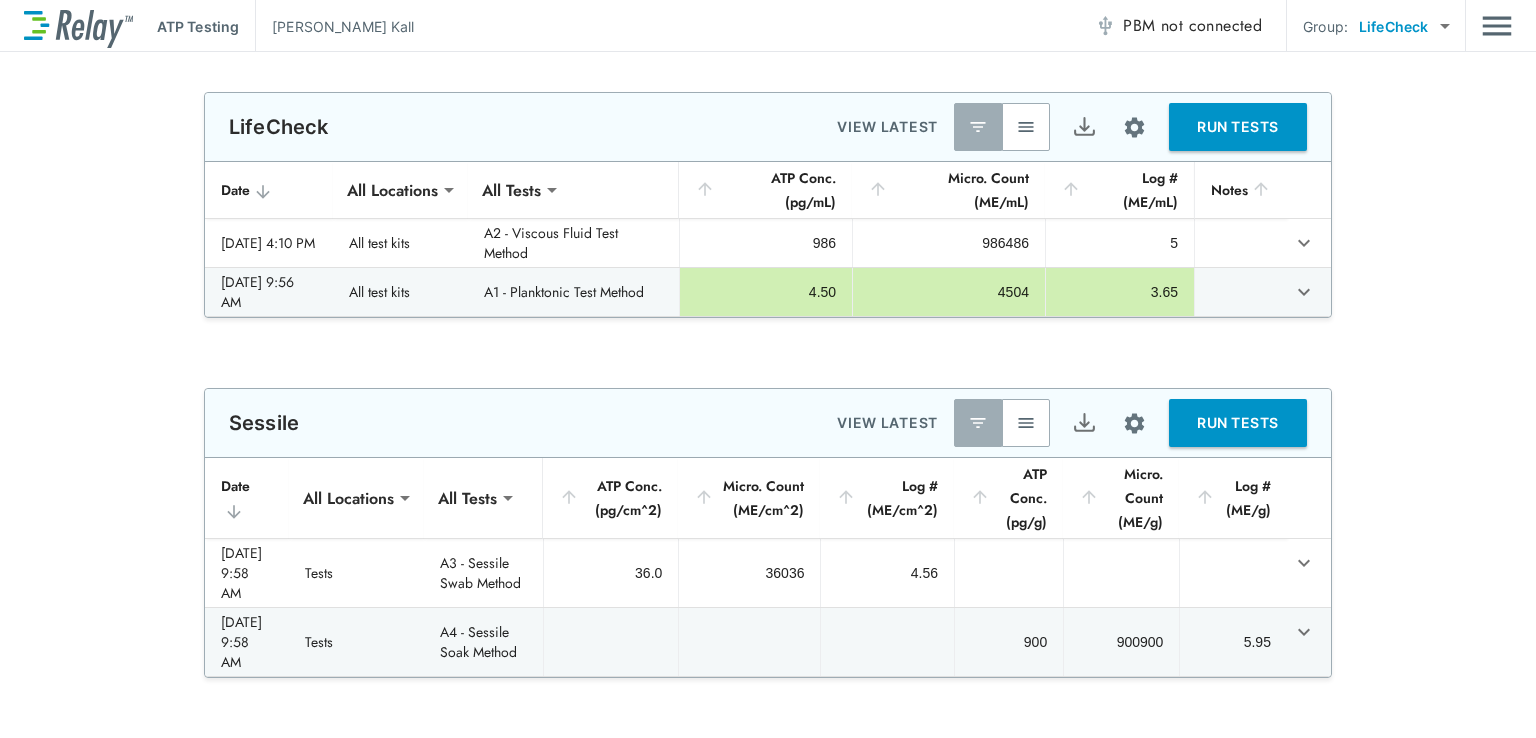 type on "**********" 